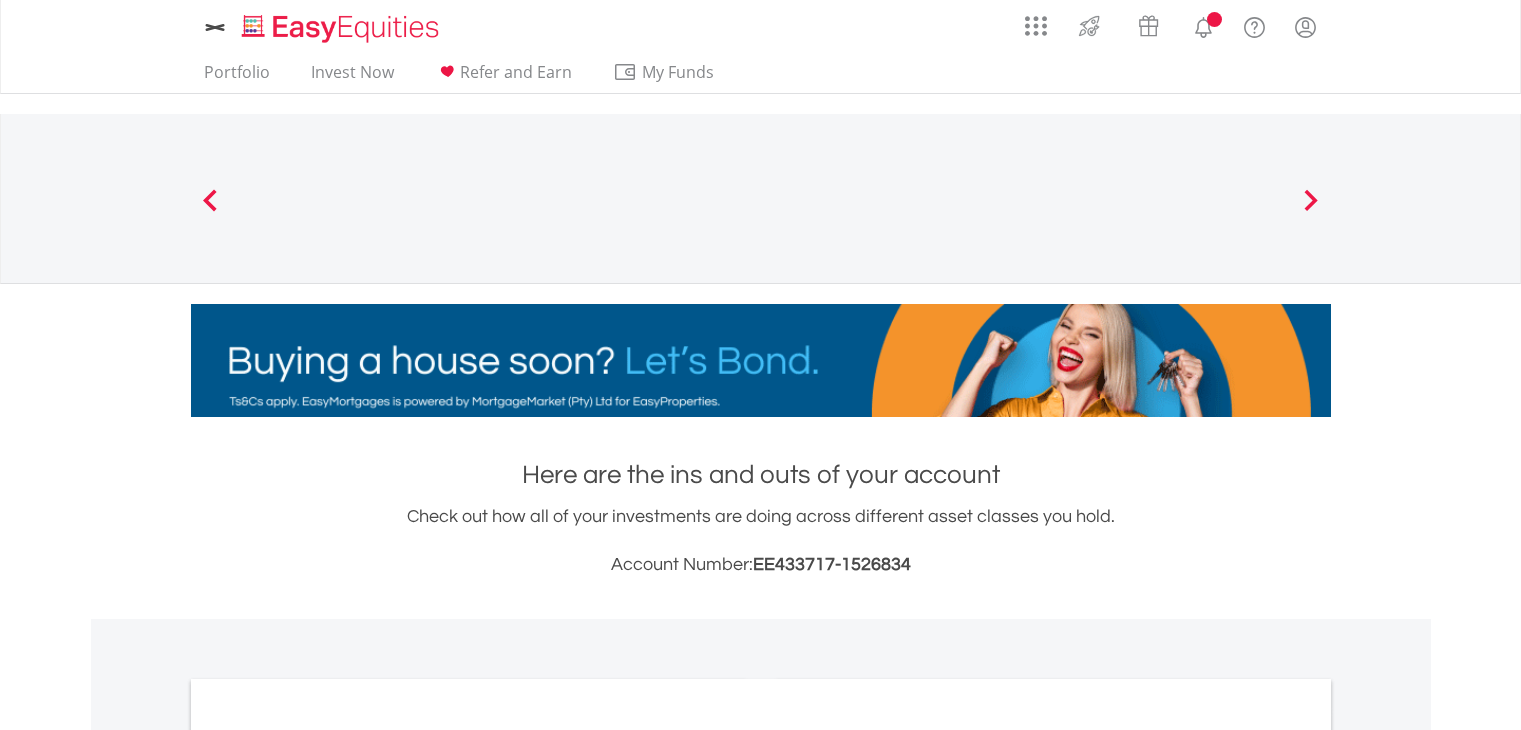 scroll, scrollTop: 688, scrollLeft: 0, axis: vertical 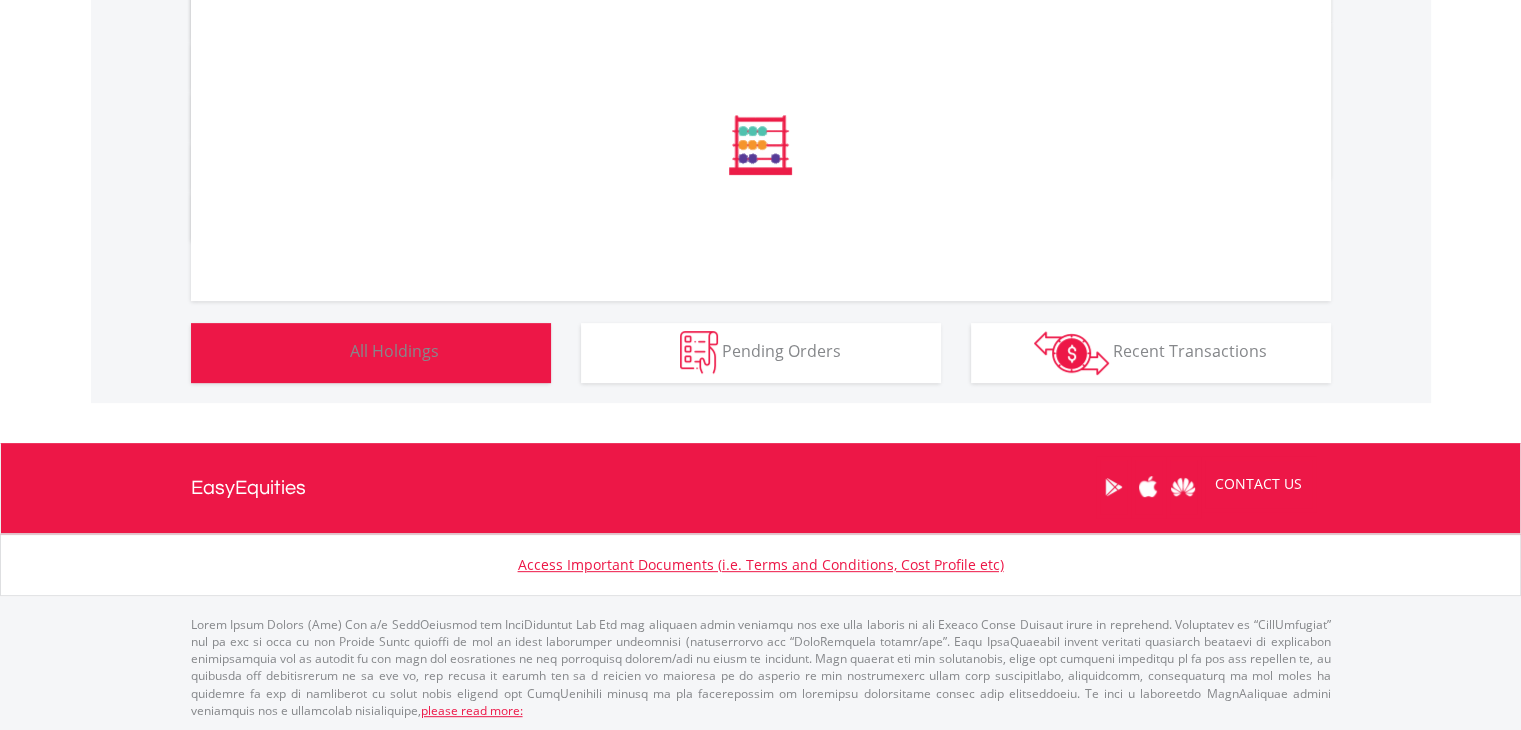 click on "All Holdings" at bounding box center [394, 351] 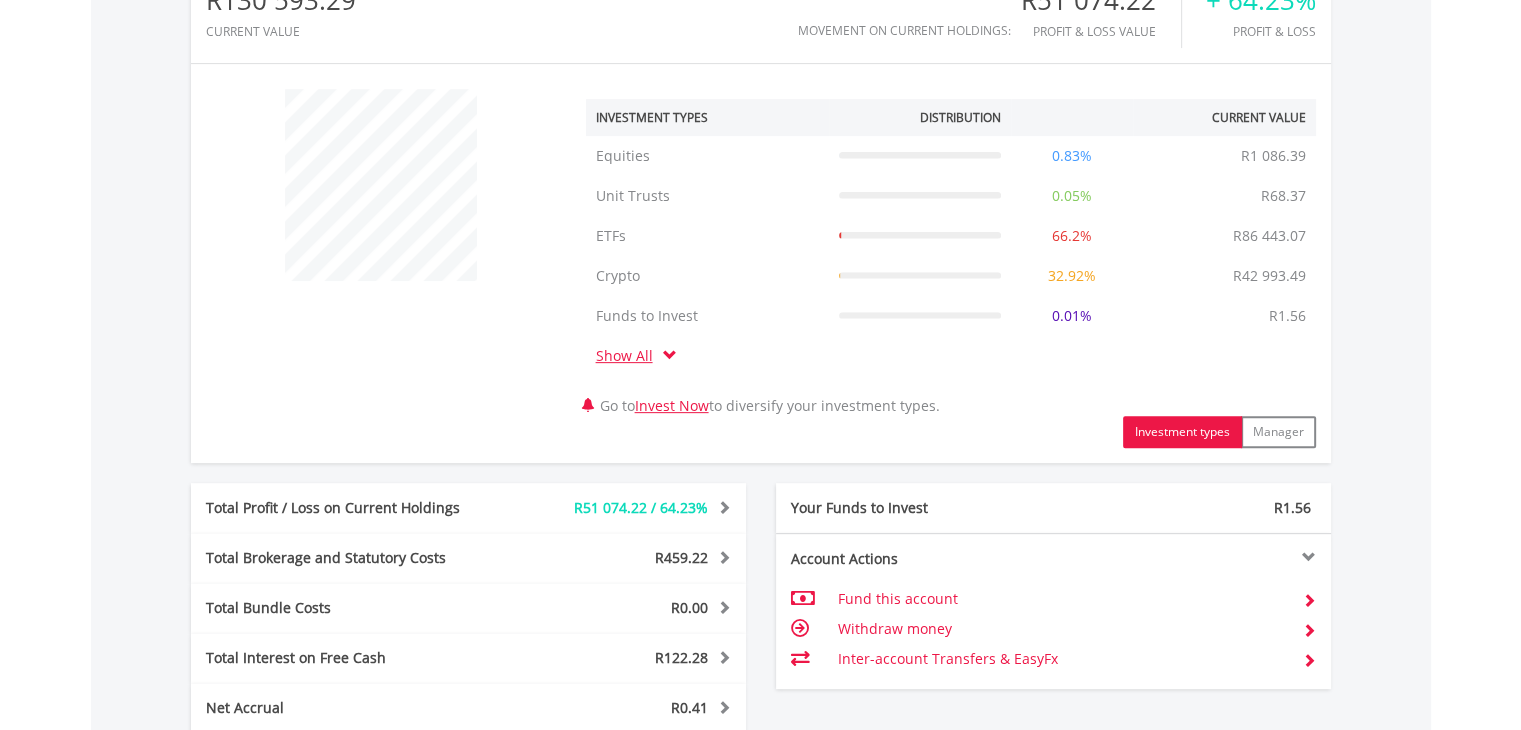 scroll, scrollTop: 1180, scrollLeft: 0, axis: vertical 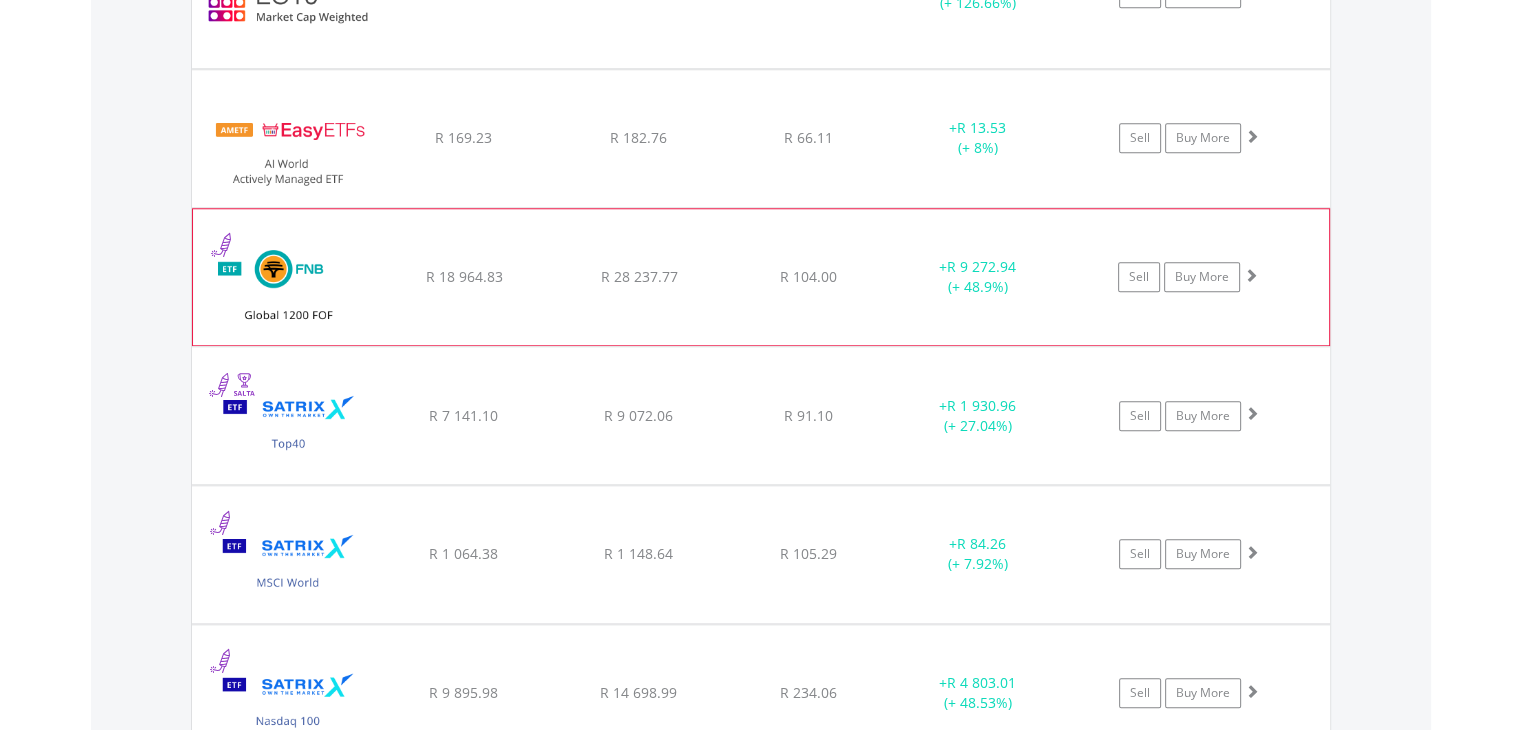 click on "﻿
FNB Global 1200 Equity Fund of Funds ETF
R 18 964.83
R 28 237.77
R 104.00
+  R 9 272.94 (+ 48.9%)
Sell
Buy More" at bounding box center (761, -153) 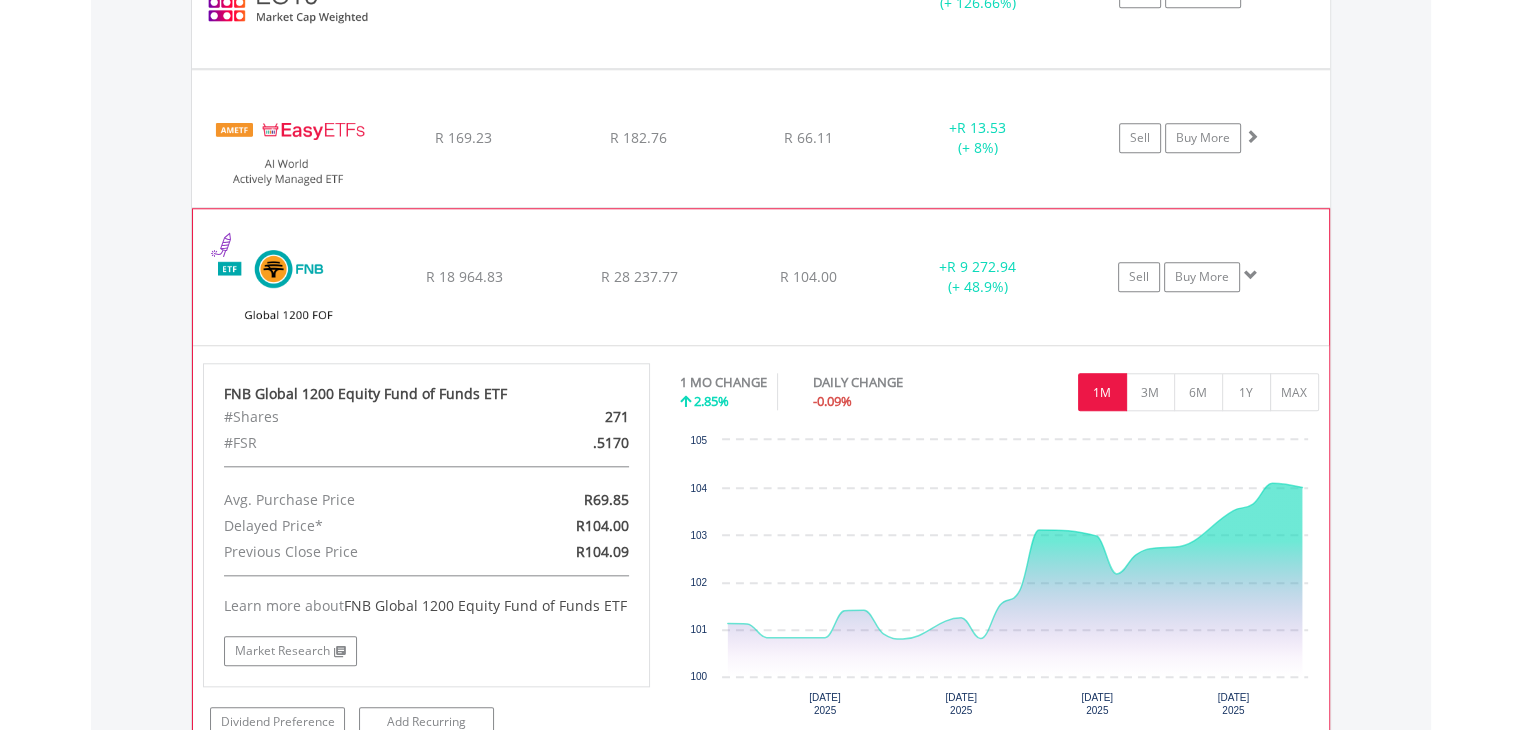 click on "﻿
FNB Global 1200 Equity Fund of Funds ETF
R 18 964.83
R 28 237.77
R 104.00
+  R 9 272.94 (+ 48.9%)
Sell
Buy More" at bounding box center (761, -153) 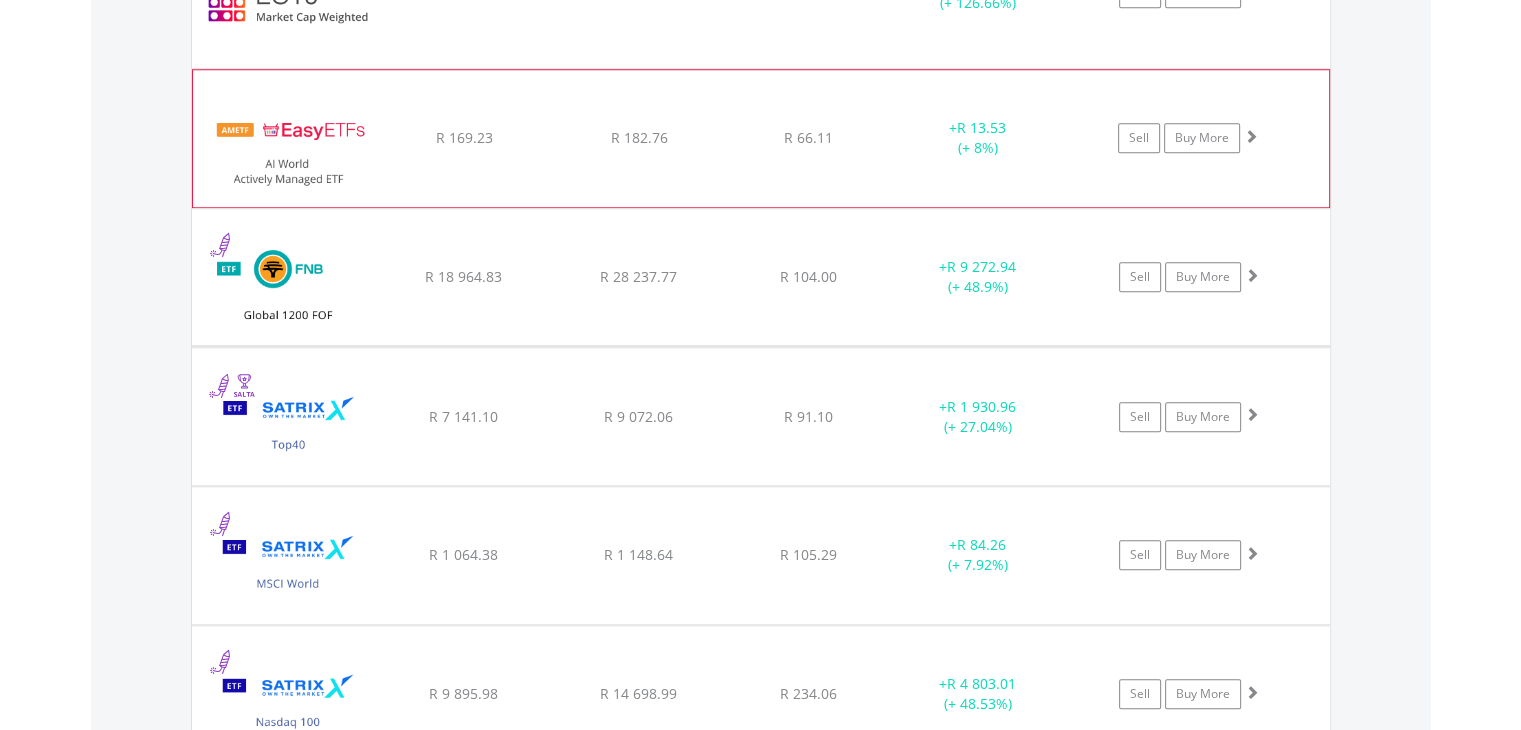 click on "Sell
Buy More" at bounding box center (1199, -153) 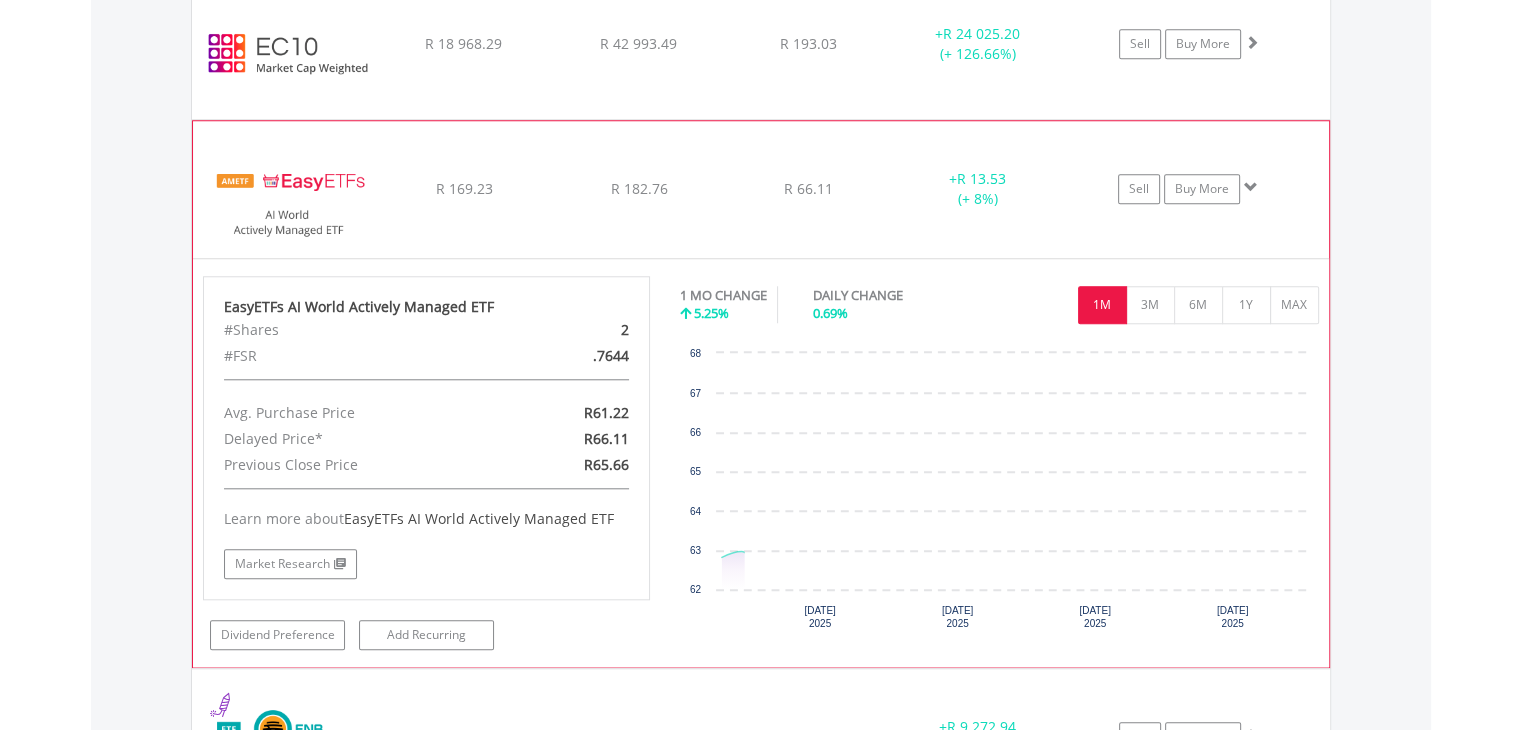 scroll, scrollTop: 1830, scrollLeft: 0, axis: vertical 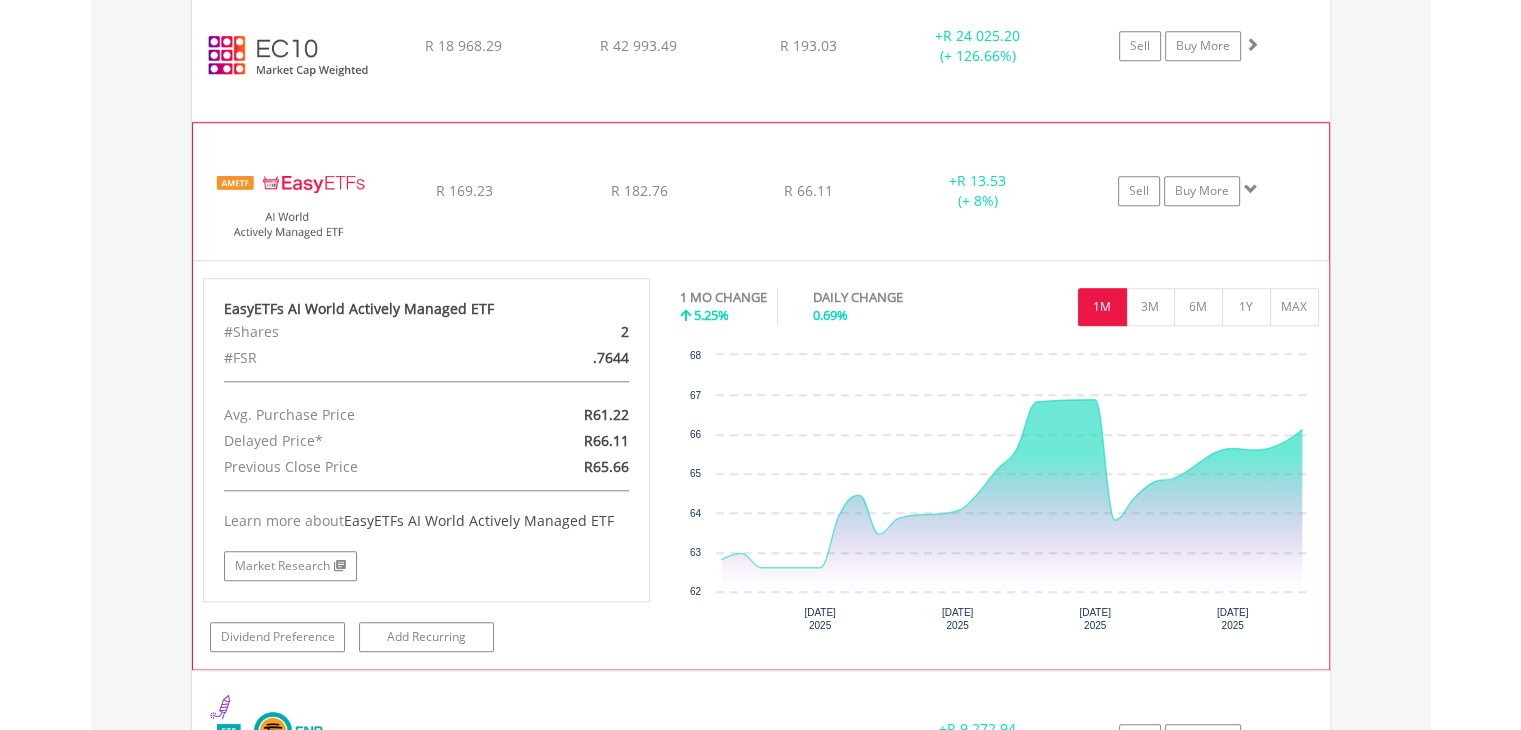 click on "Sell
Buy More" at bounding box center [1199, -100] 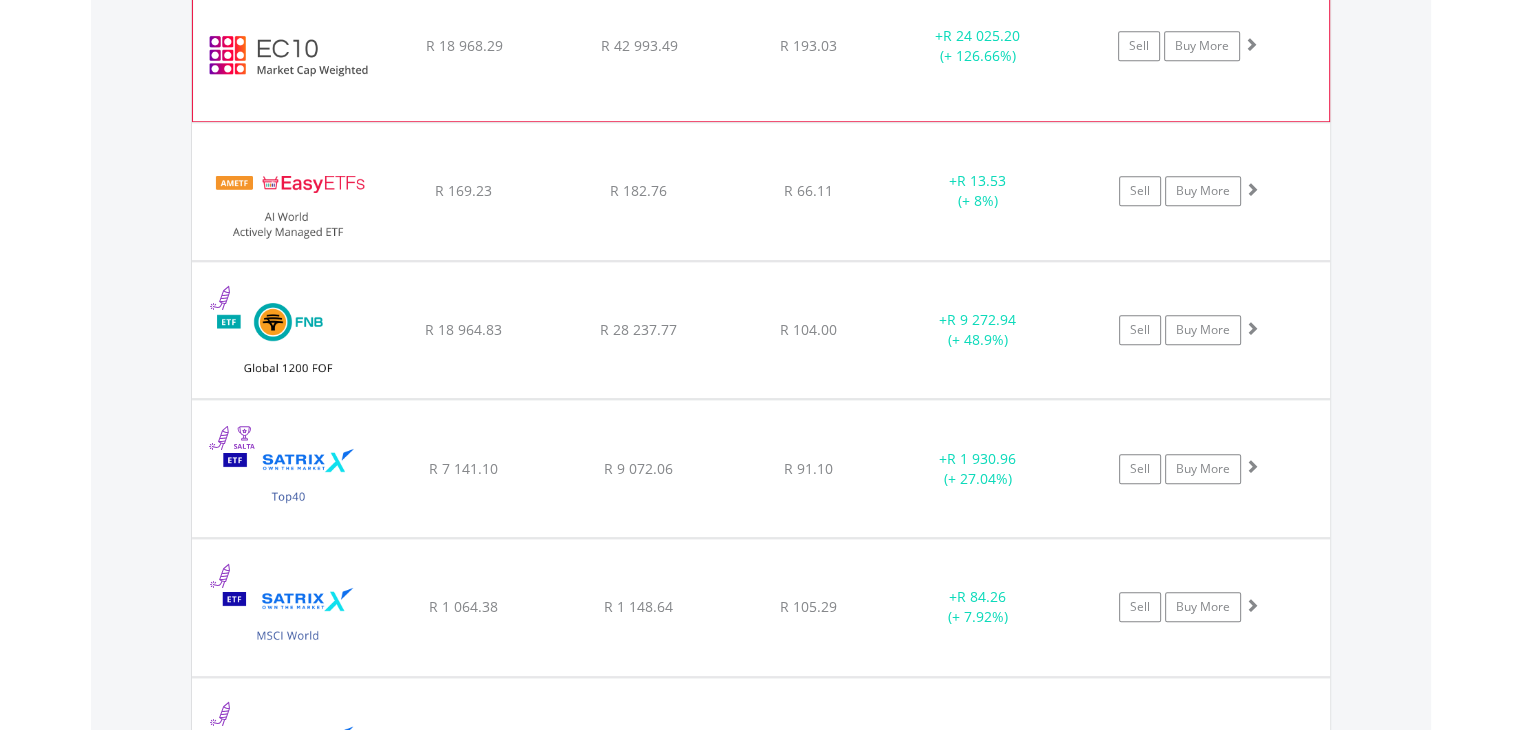 click on "﻿
EasyCrypto 10
R 18 968.29
R 42 993.49
R 193.03
+  R 24 025.20 (+ 126.66%)
Sell
Buy More" at bounding box center [761, -100] 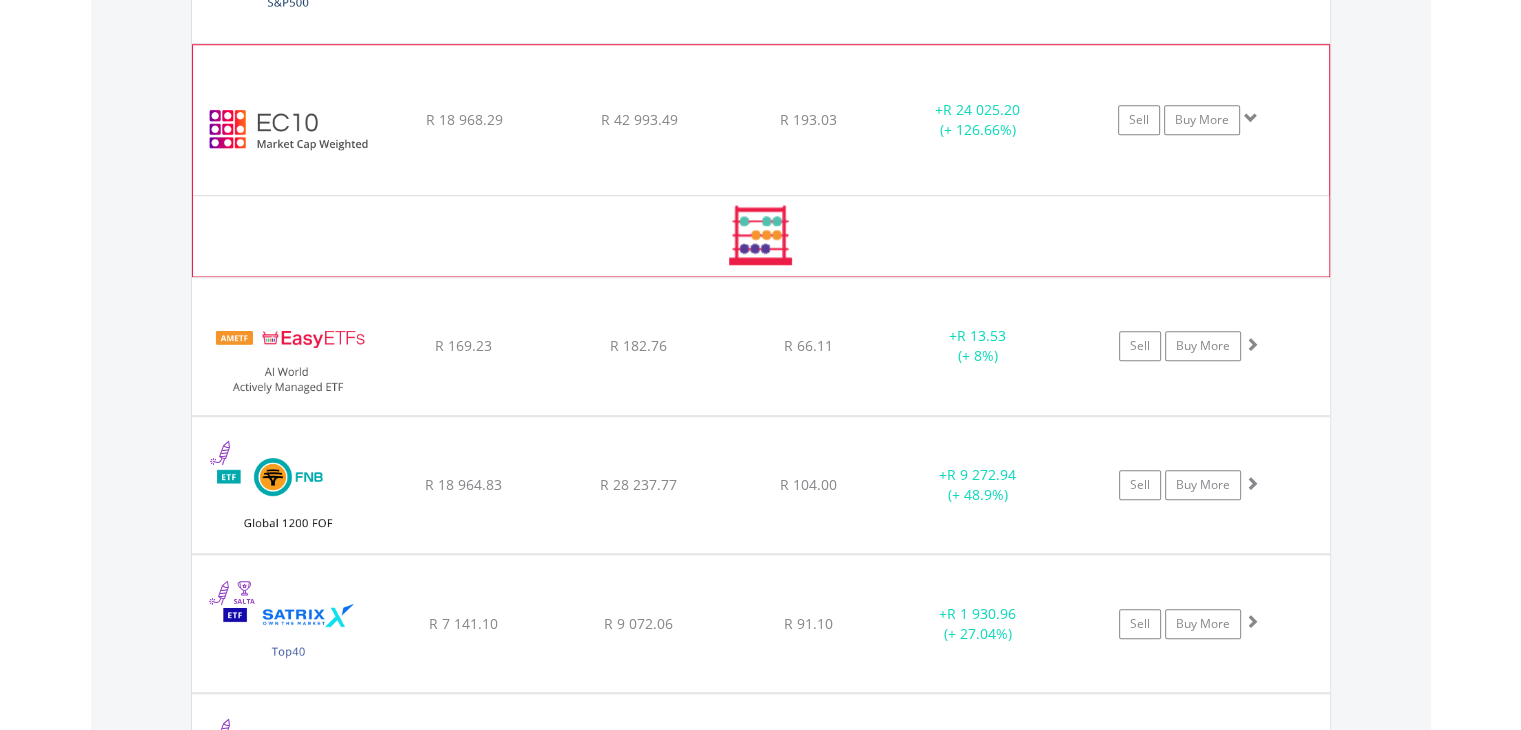 scroll, scrollTop: 1752, scrollLeft: 0, axis: vertical 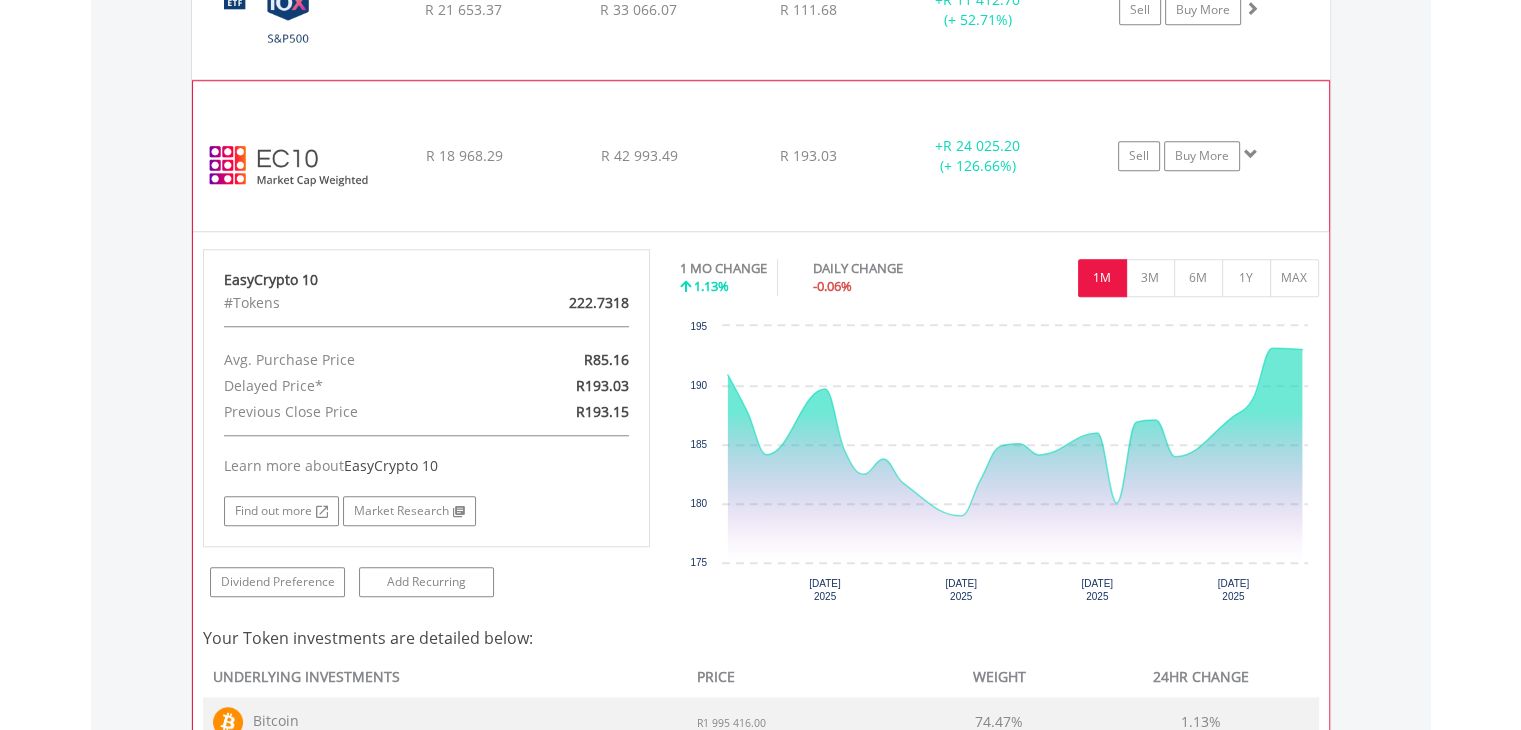 click on "﻿
EasyCrypto 10
R 18 968.29
R 42 993.49
R 193.03
+  R 24 025.20 (+ 126.66%)
Sell
Buy More" at bounding box center [761, 10] 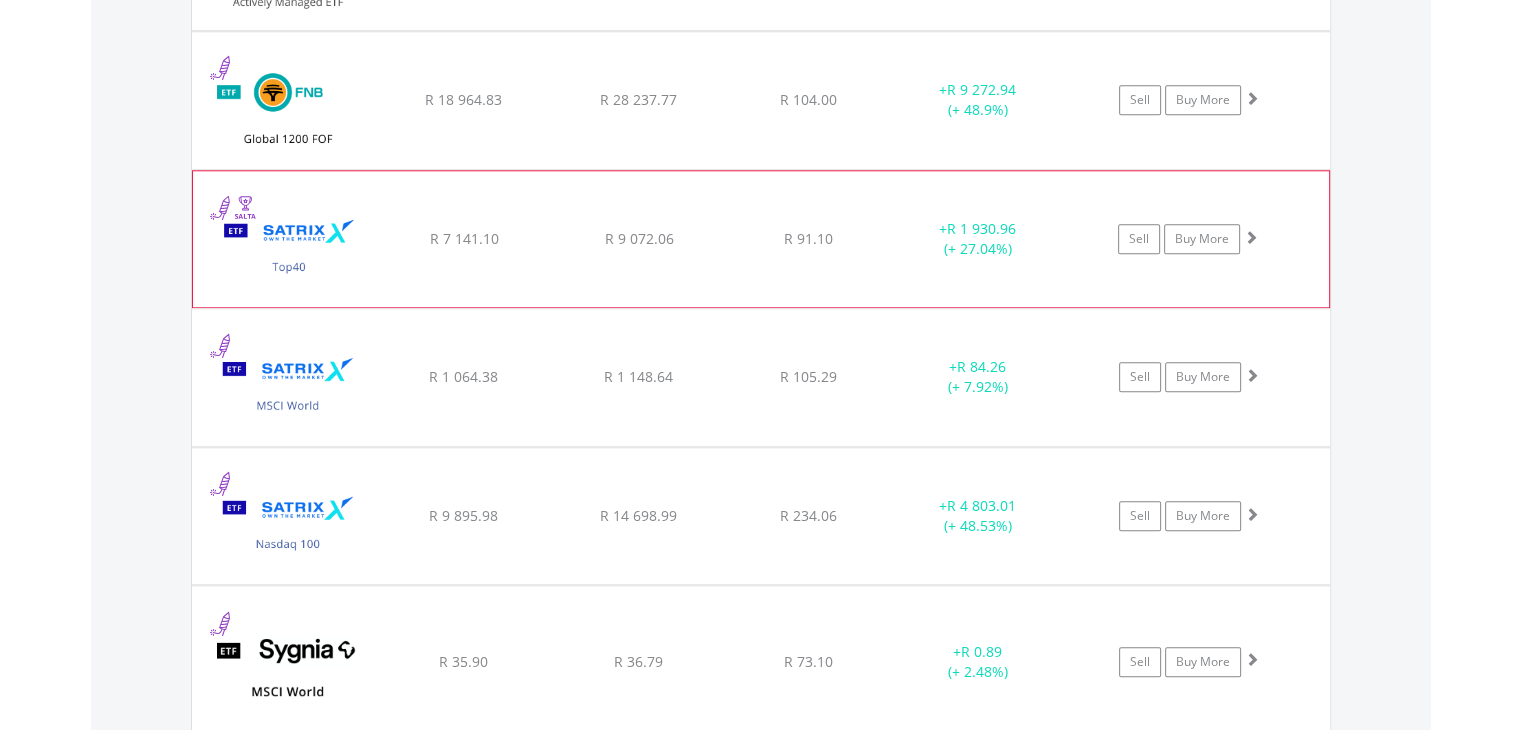 click on "﻿
Satrix 40 ETF
R 7 141.10
R 9 072.06
R 91.10
+  R 1 930.96 (+ 27.04%)
Sell
Buy More" at bounding box center [761, -330] 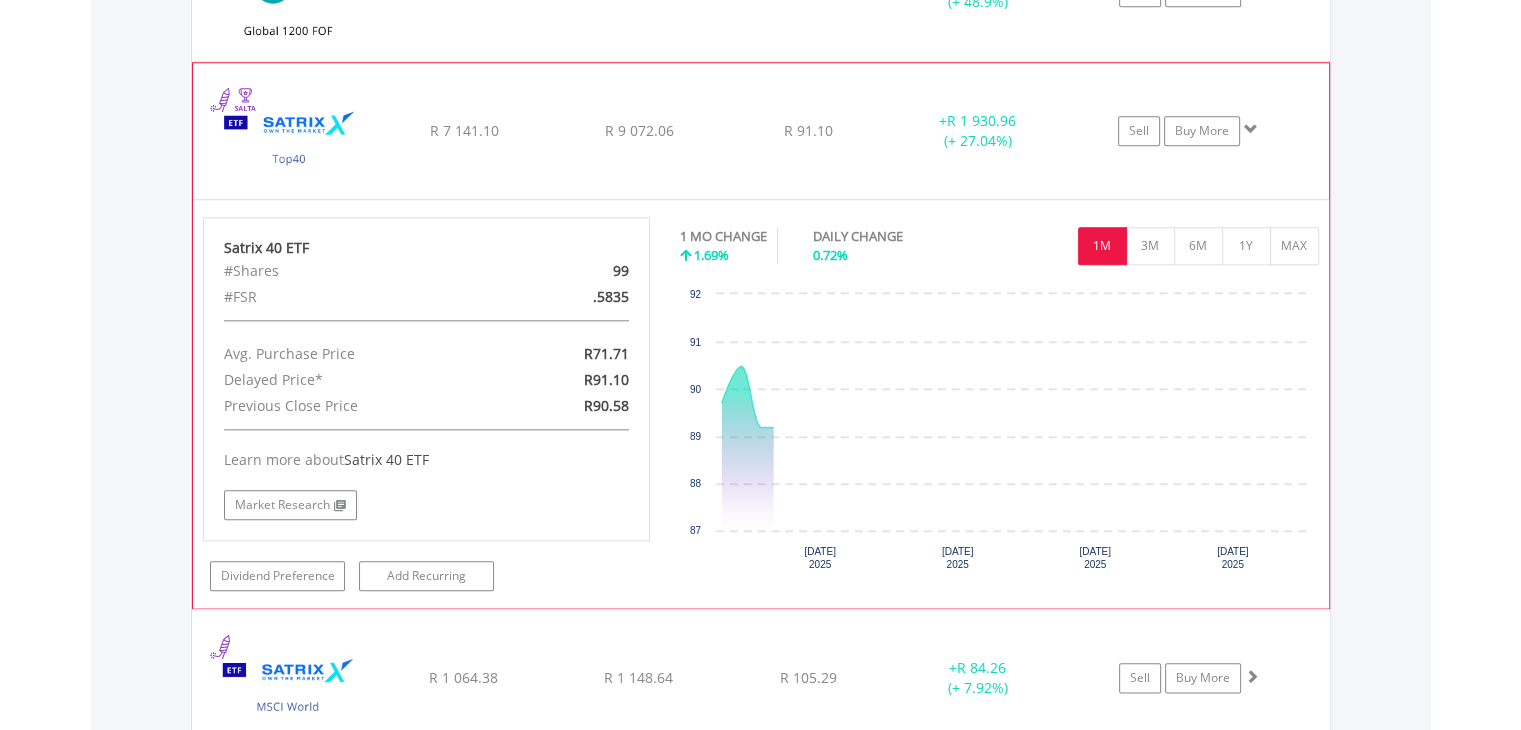 scroll, scrollTop: 2170, scrollLeft: 0, axis: vertical 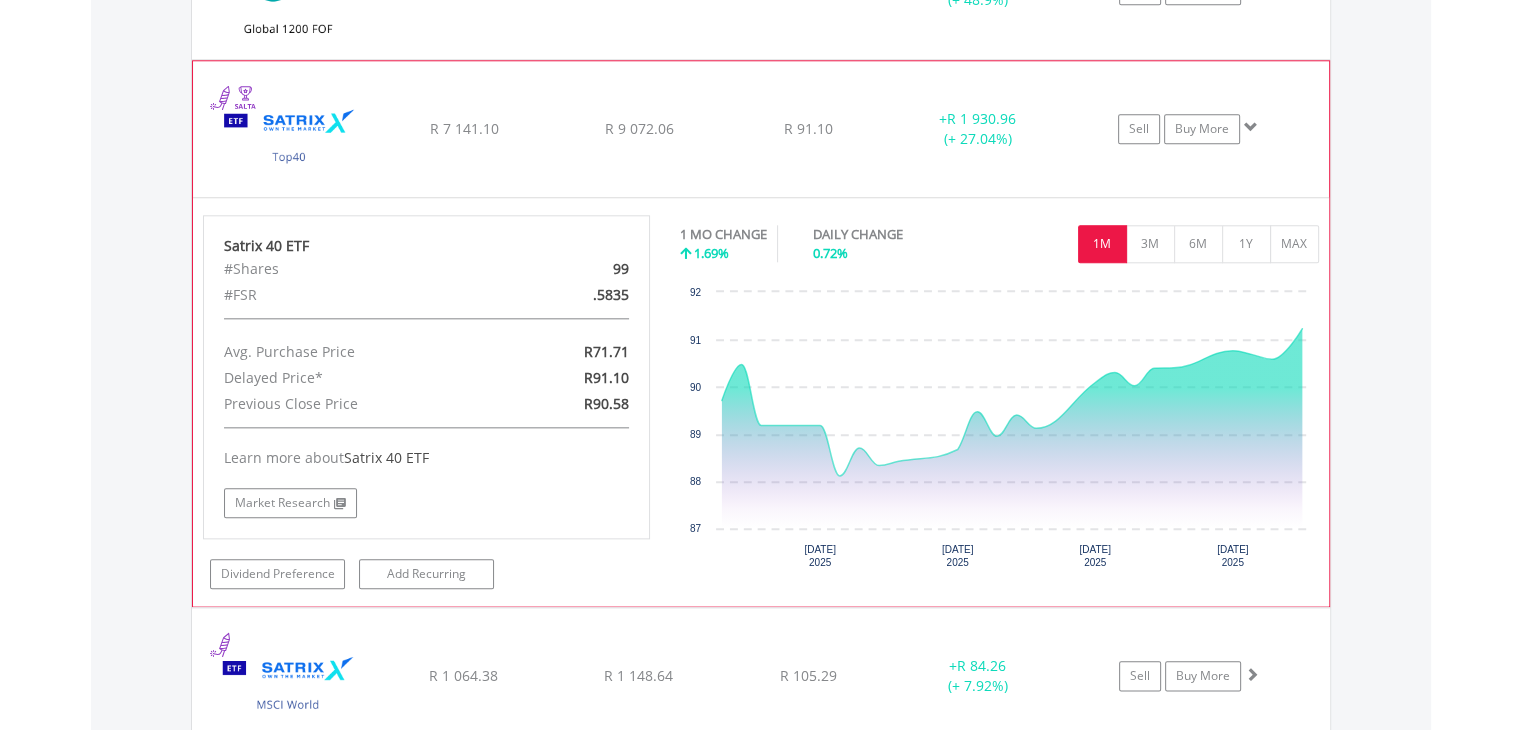 click on "﻿
Satrix 40 ETF
R 7 141.10
R 9 072.06
R 91.10
+  R 1 930.96 (+ 27.04%)
Sell
Buy More" at bounding box center (761, -440) 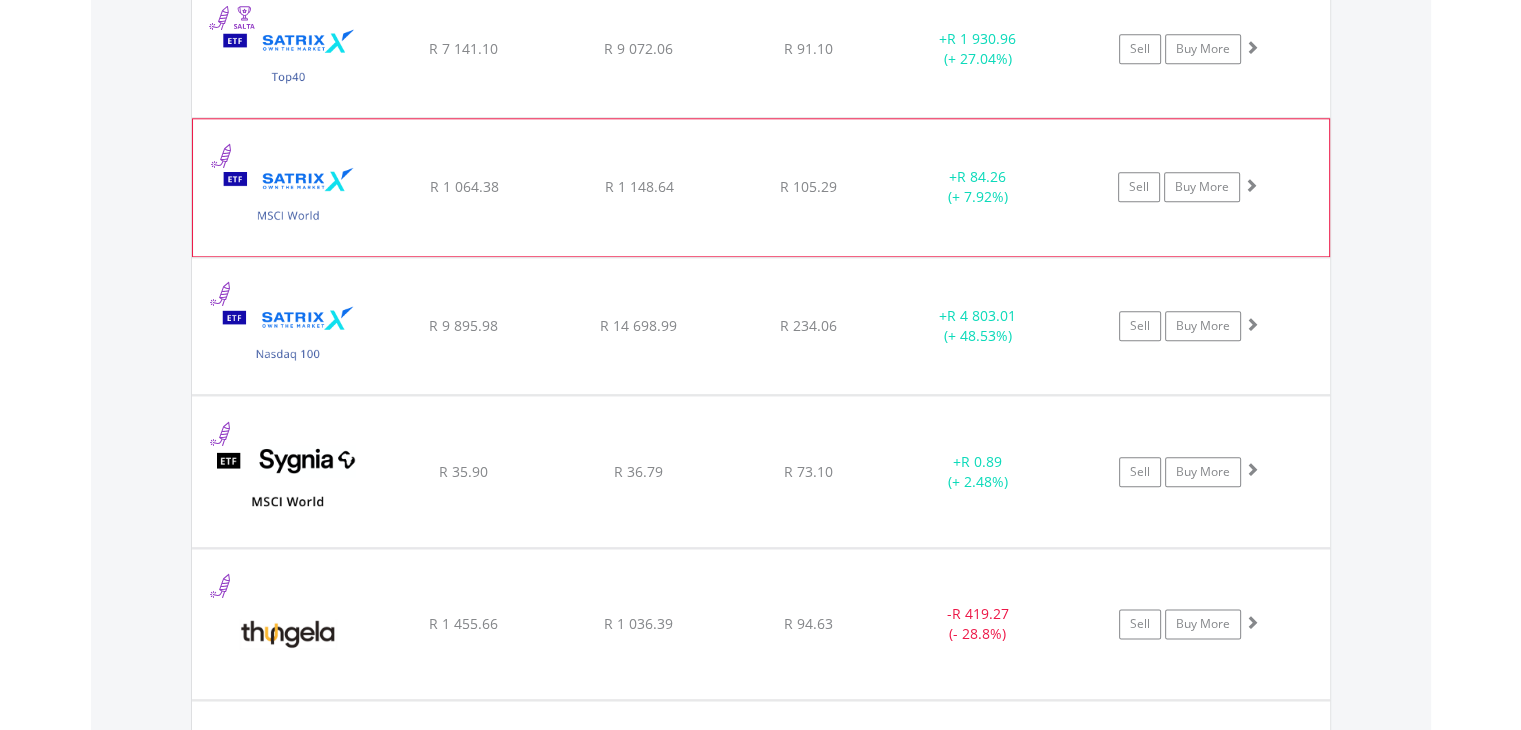 click on "﻿
Satrix MSCI World ETF
R 1 064.38
R 1 148.64
R 105.29
+  R 84.26 (+ 7.92%)
Sell
Buy More" at bounding box center [761, -520] 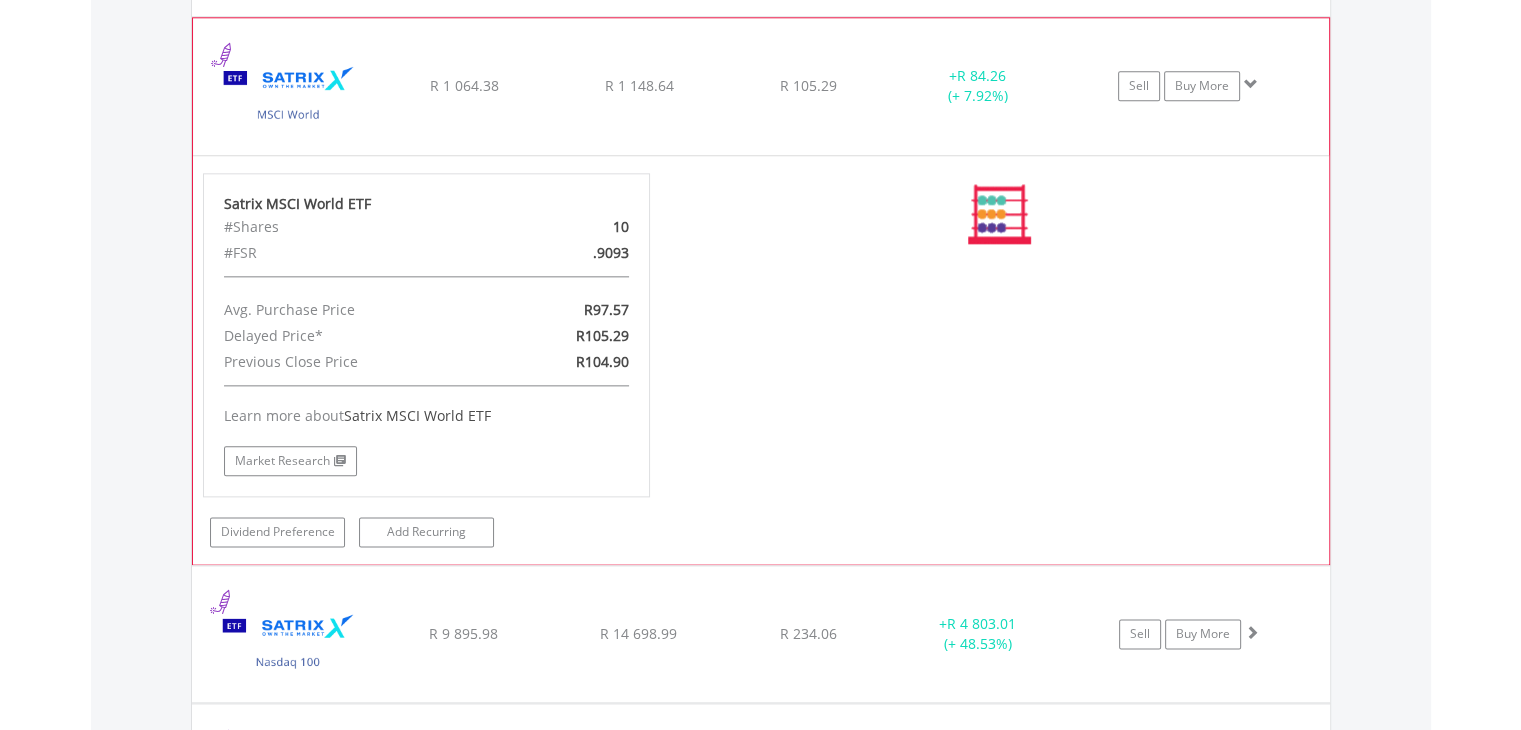 scroll, scrollTop: 2354, scrollLeft: 0, axis: vertical 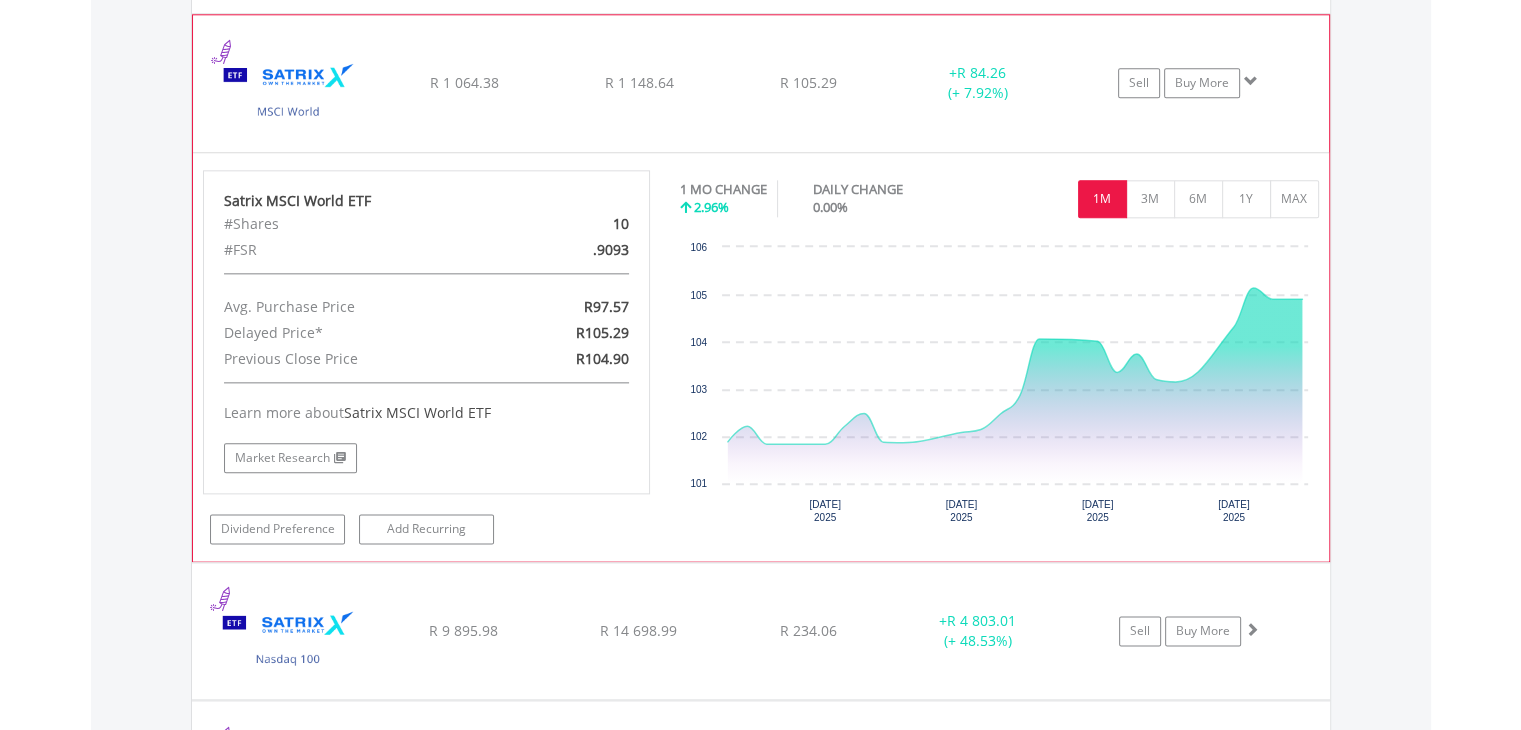 click on "﻿
Satrix MSCI World ETF
R 1 064.38
R 1 148.64
R 105.29
+  R 84.26 (+ 7.92%)
Sell
Buy More" at bounding box center [761, -624] 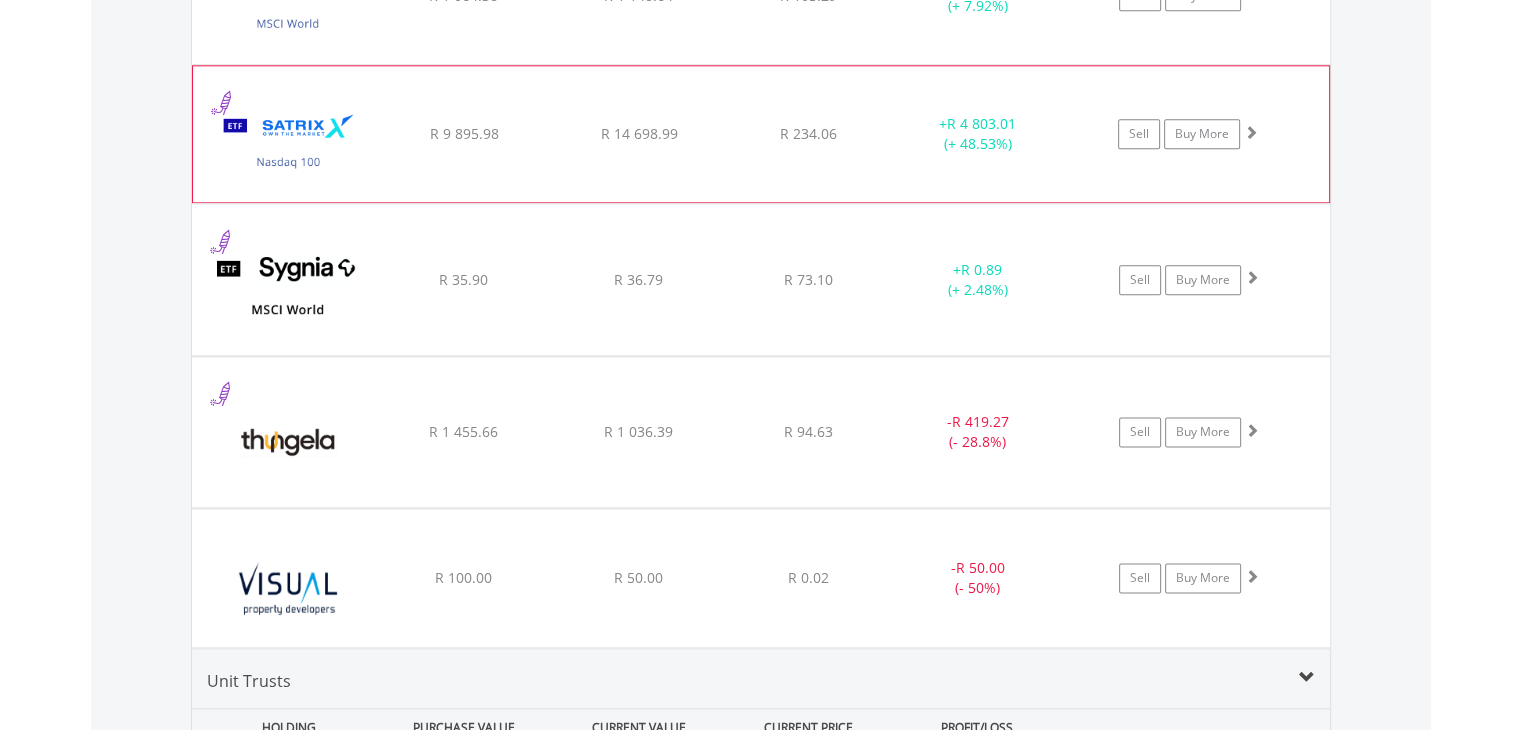 click on "Sell
Buy More" at bounding box center (1199, -712) 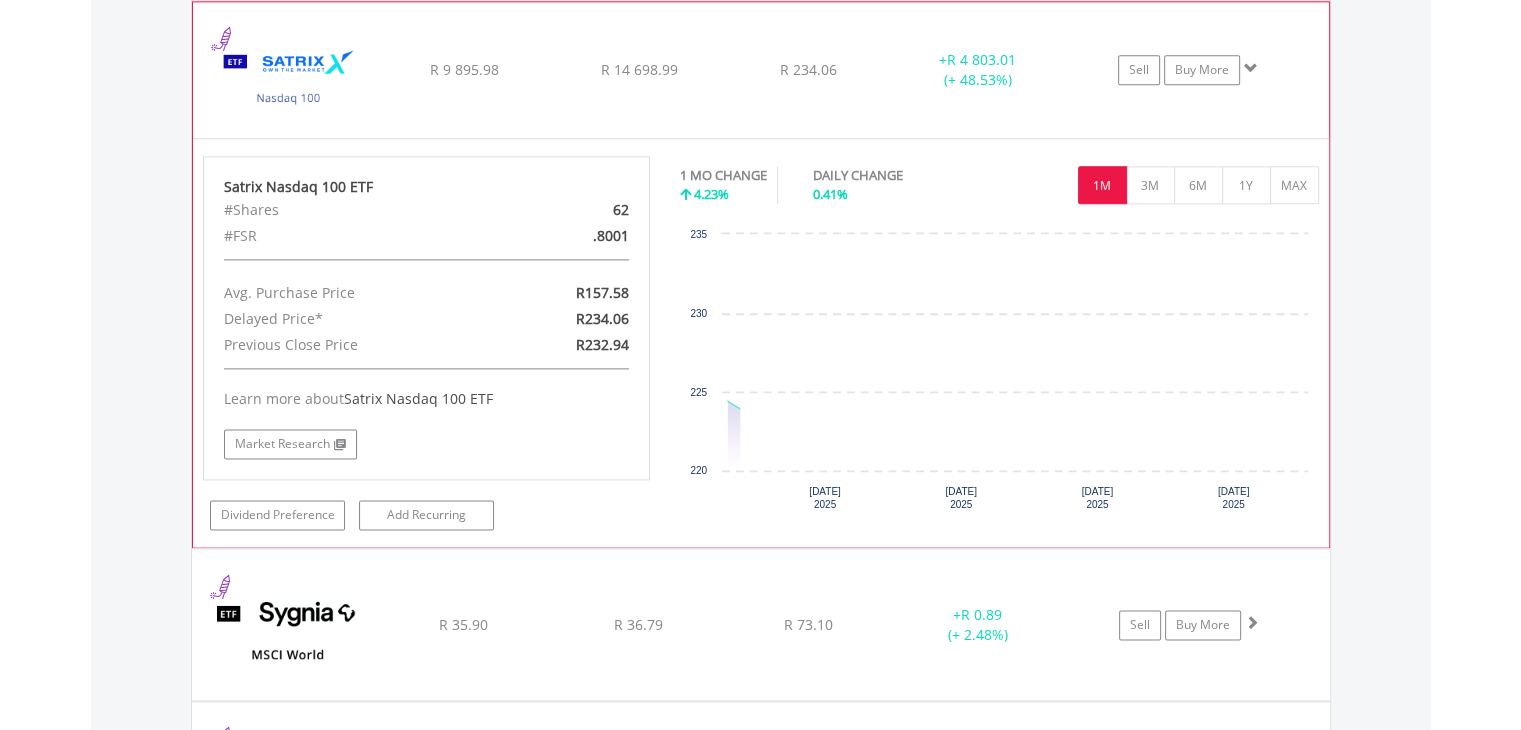 scroll, scrollTop: 2507, scrollLeft: 0, axis: vertical 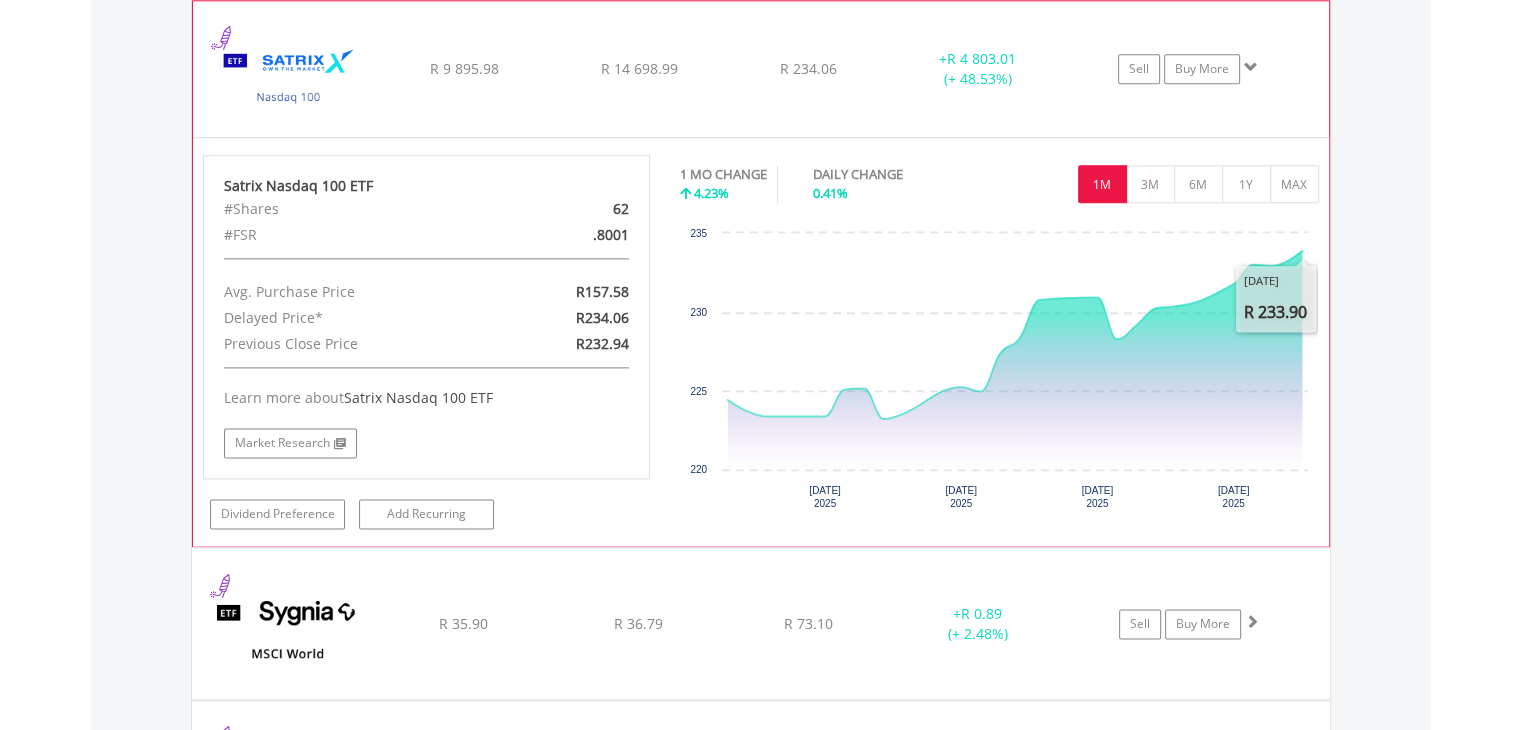 click on "﻿
Satrix Nasdaq 100 ETF
R 9 895.98
R 14 698.99
R 234.06
+  R 4 803.01 (+ 48.53%)
Sell
Buy More" at bounding box center (761, -777) 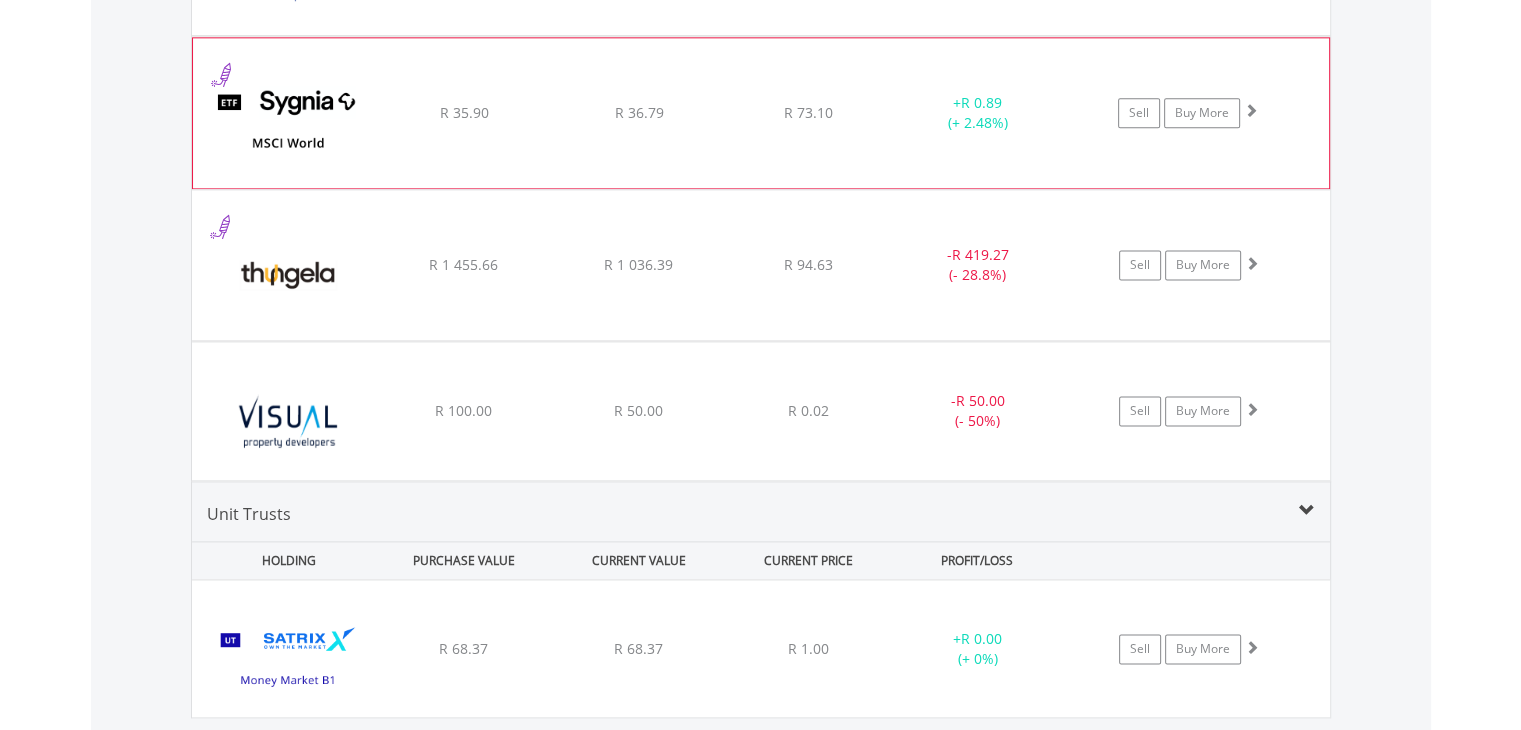 scroll, scrollTop: 2611, scrollLeft: 0, axis: vertical 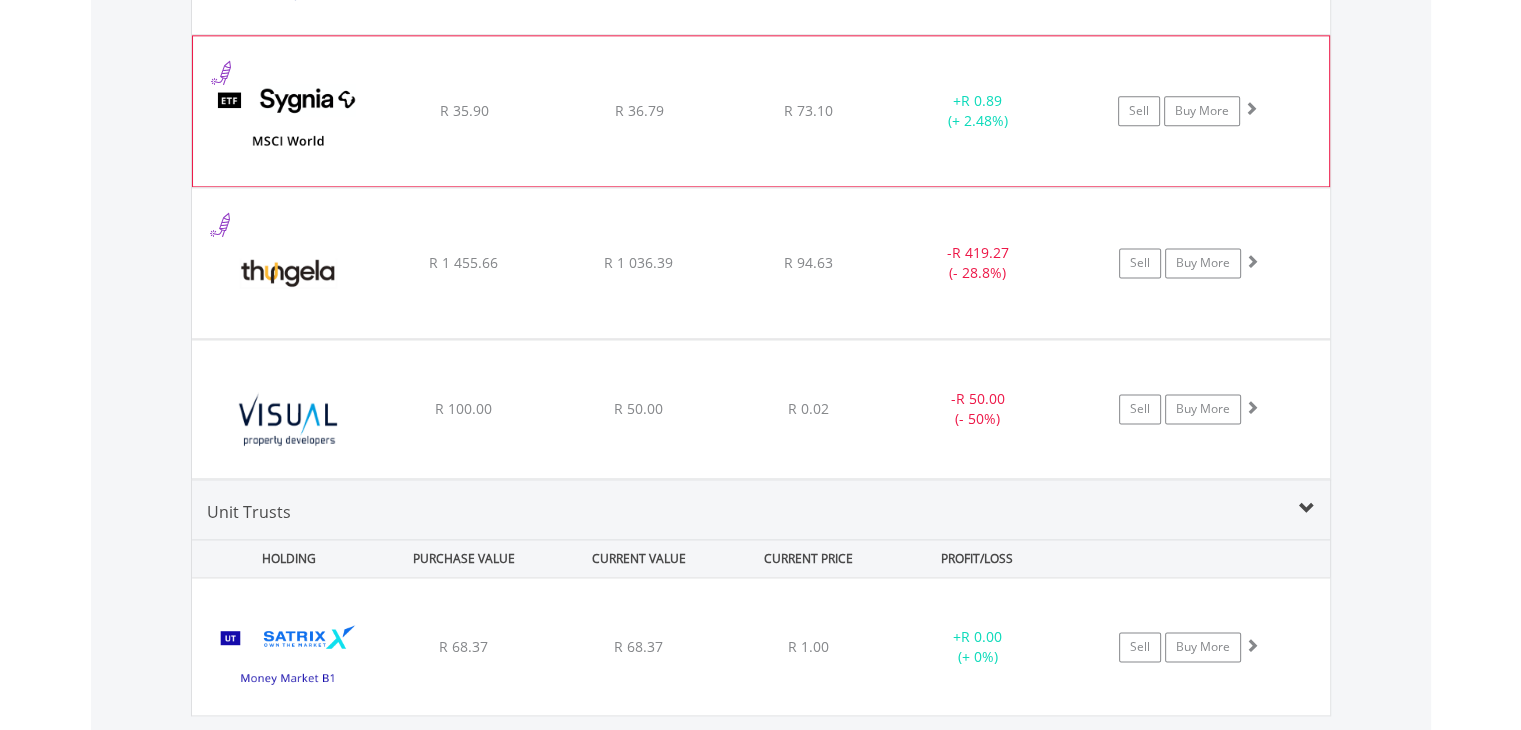 click on "﻿
SYGNIA ITRIX MSCI WORLD
R 35.90
R 36.79
R 73.10
+  R 0.89 (+ 2.48%)
Sell
Buy More" at bounding box center [761, -881] 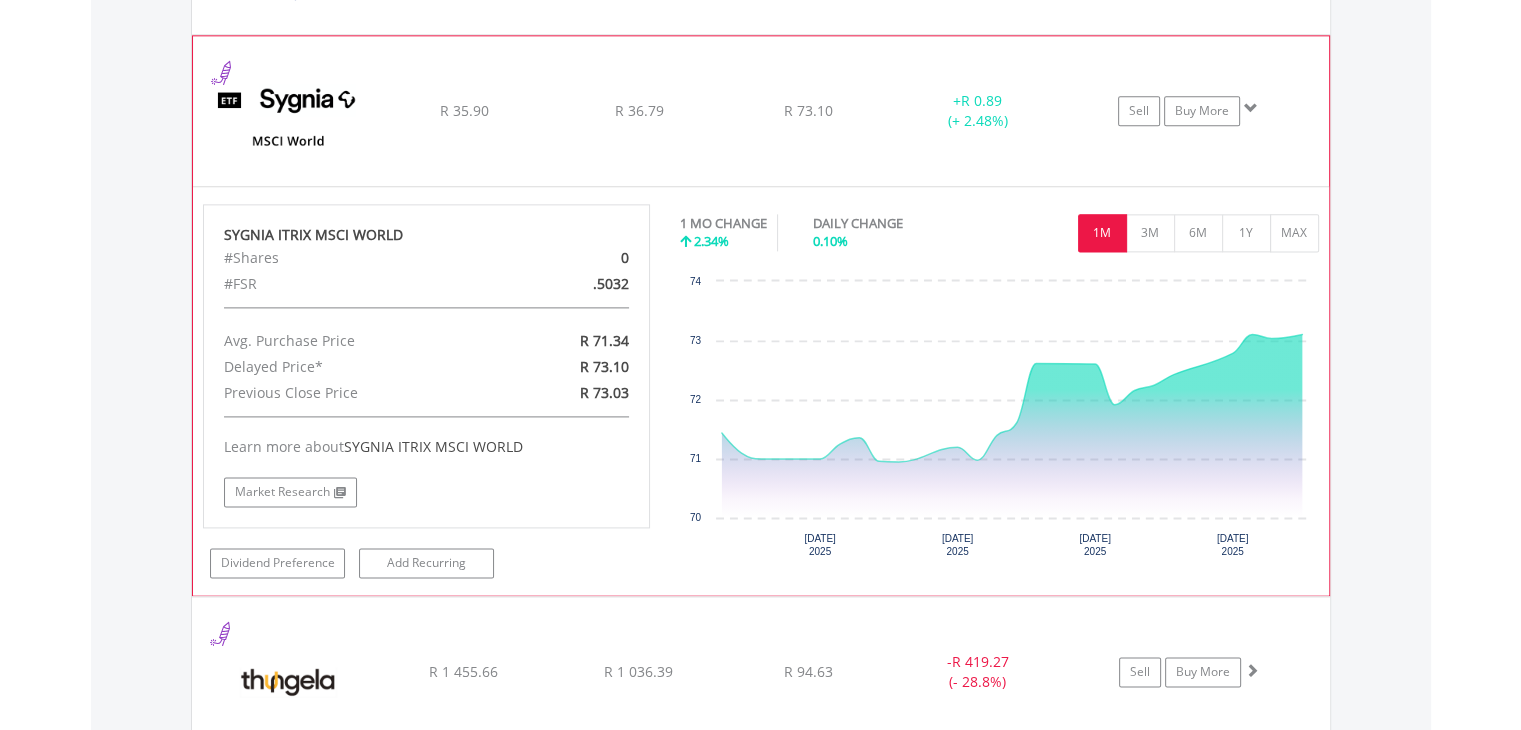 click on "﻿
SYGNIA ITRIX MSCI WORLD
R 35.90
R 36.79
R 73.10
+  R 0.89 (+ 2.48%)
Sell
Buy More" at bounding box center [761, -881] 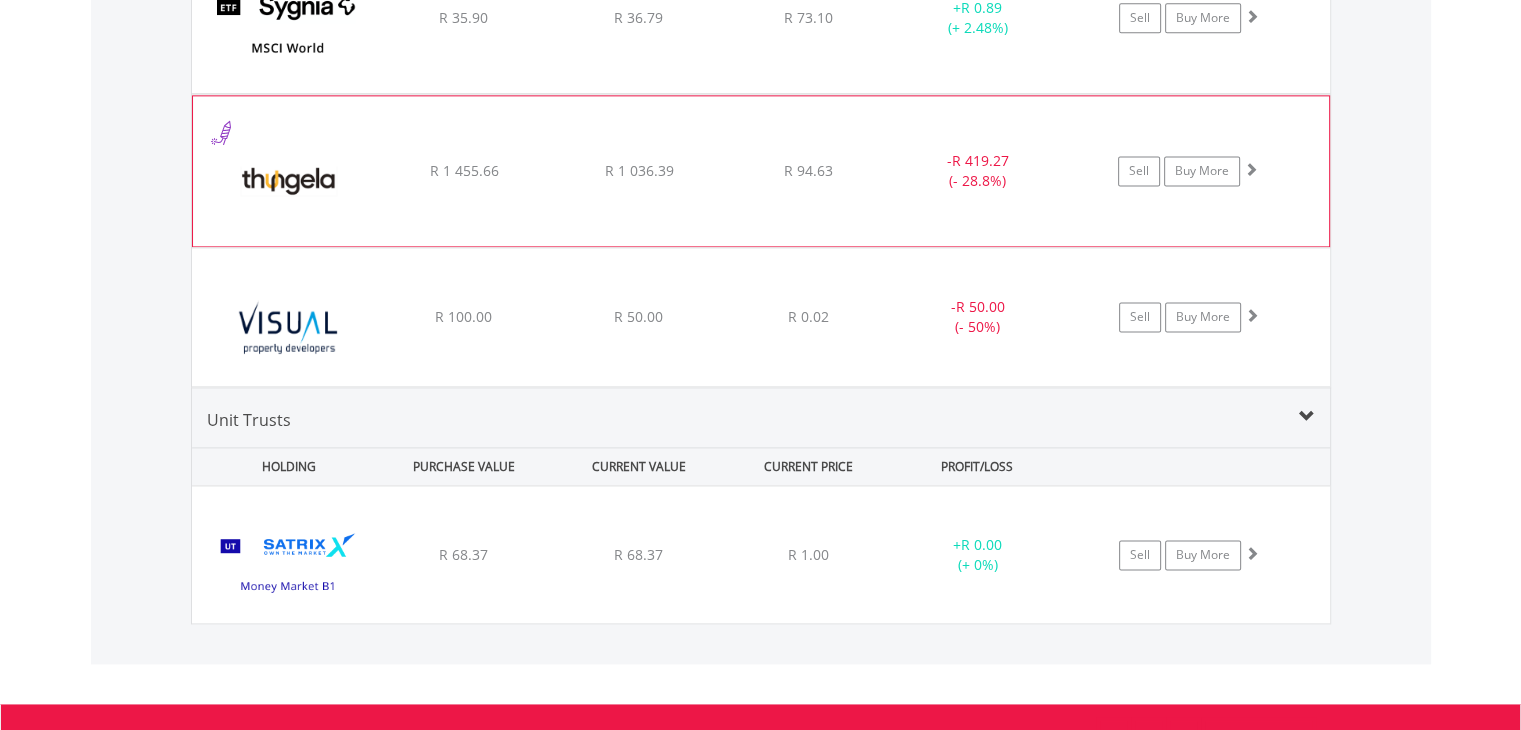 scroll, scrollTop: 2711, scrollLeft: 0, axis: vertical 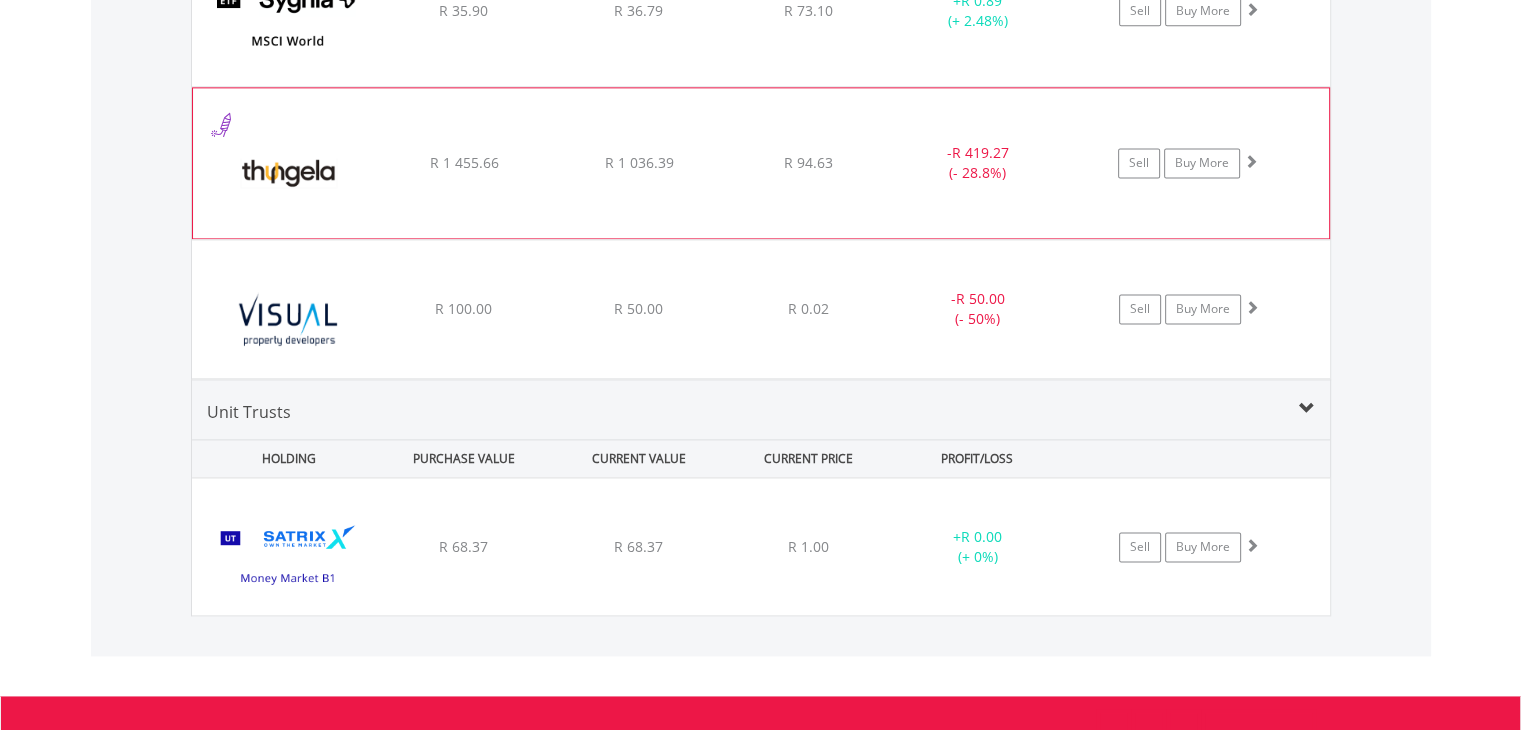 click on "Sell
Buy More" at bounding box center (1199, -981) 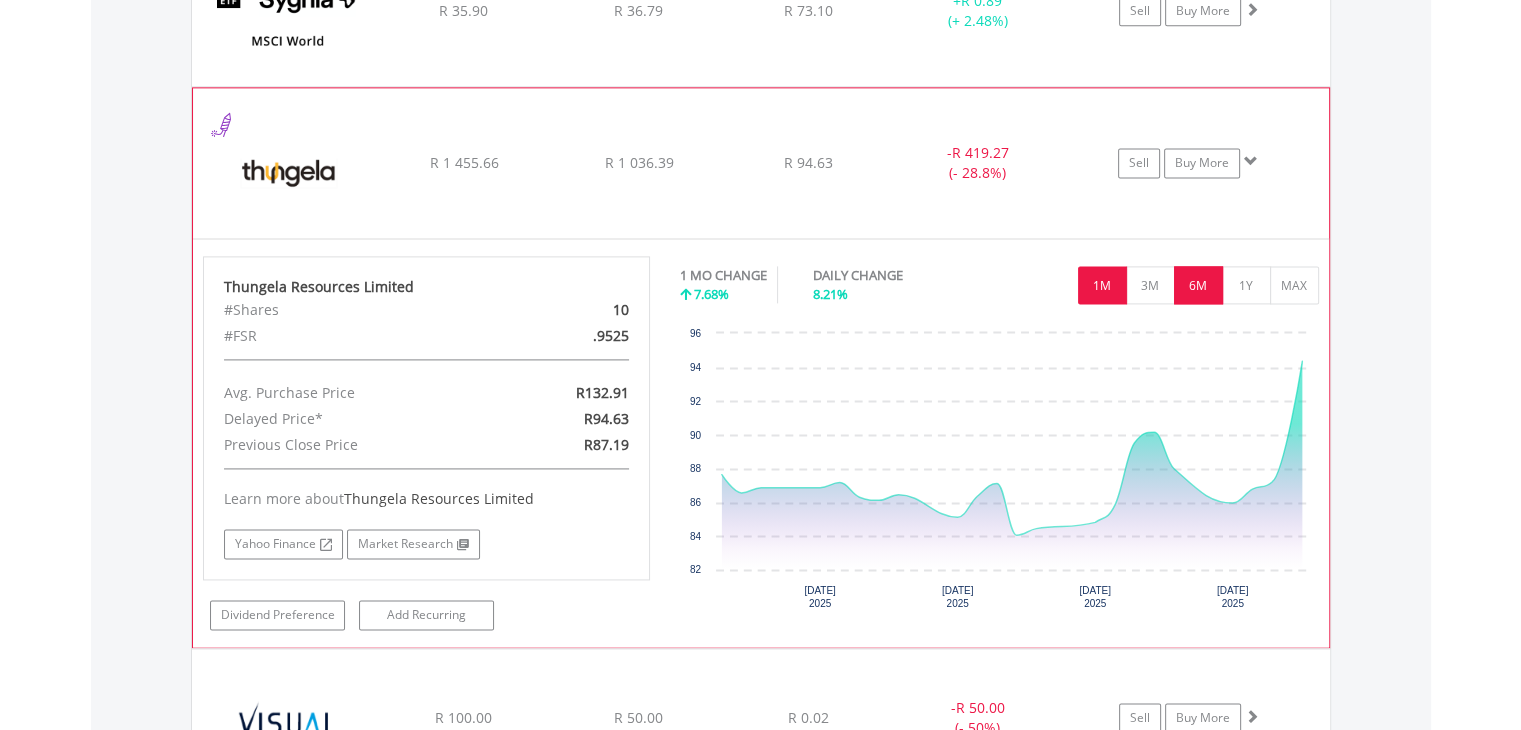 click on "6M" at bounding box center [1198, 285] 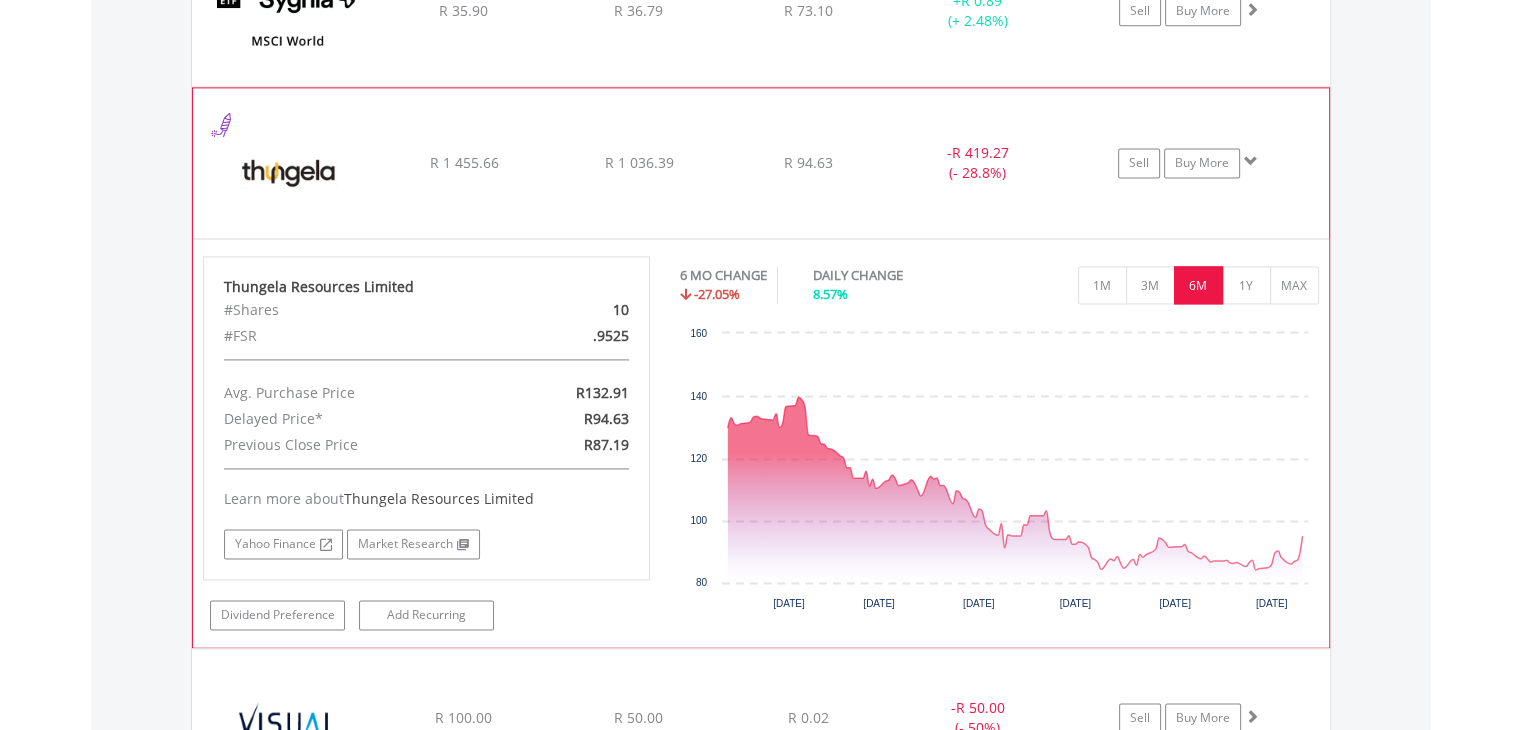 click on "﻿
Thungela Resources Limited
R 1 455.66
R 1 036.39
R 94.63
-  R 419.27 (- 28.8%)
Sell
Buy More" at bounding box center [761, -981] 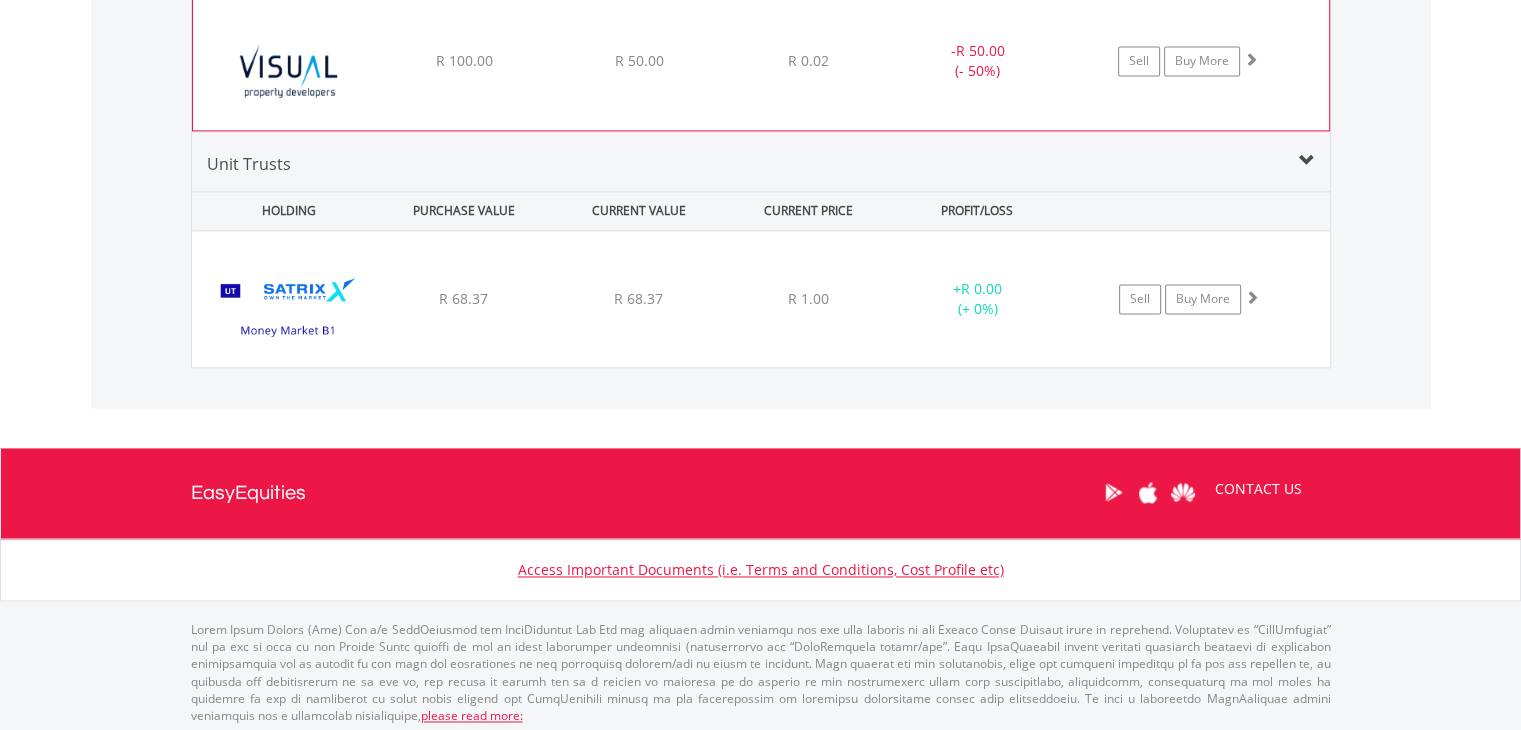 click on "﻿
Visual International Holdings Limited
R 100.00
R 50.00
R 0.02
-  R 50.00 (- 50%)
Sell
Buy More" at bounding box center [761, -1229] 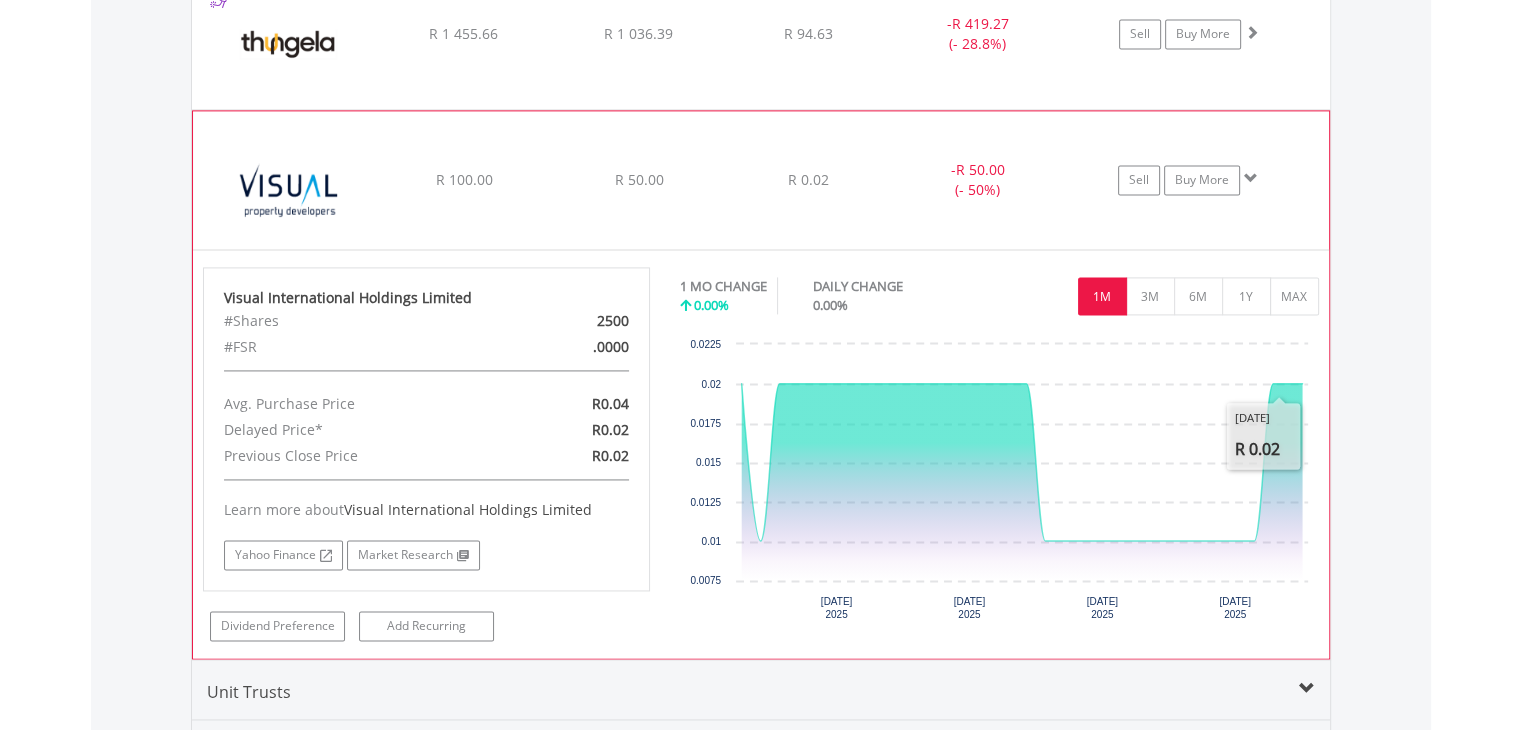 scroll, scrollTop: 2832, scrollLeft: 0, axis: vertical 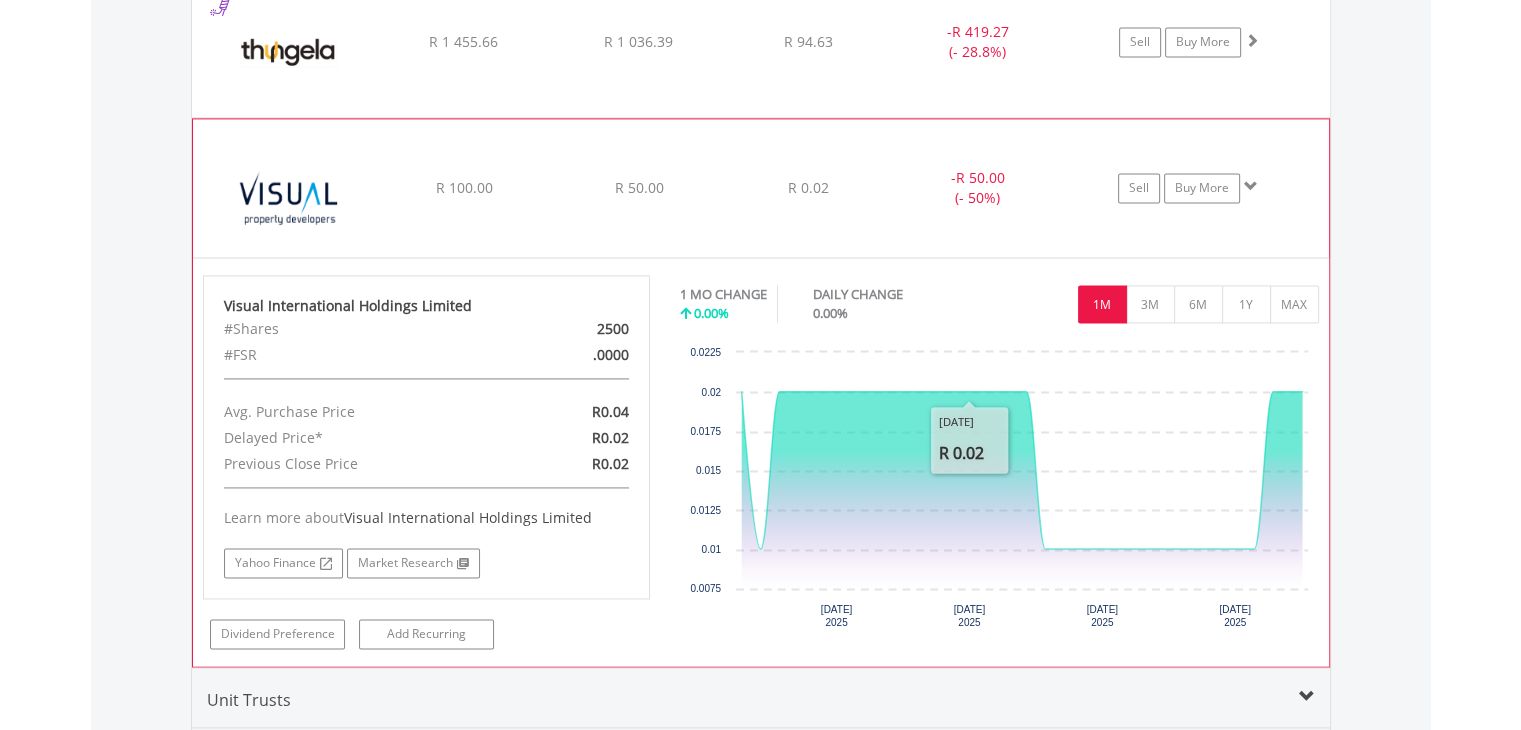 drag, startPoint x: 1093, startPoint y: 293, endPoint x: 1102, endPoint y: 301, distance: 12.0415945 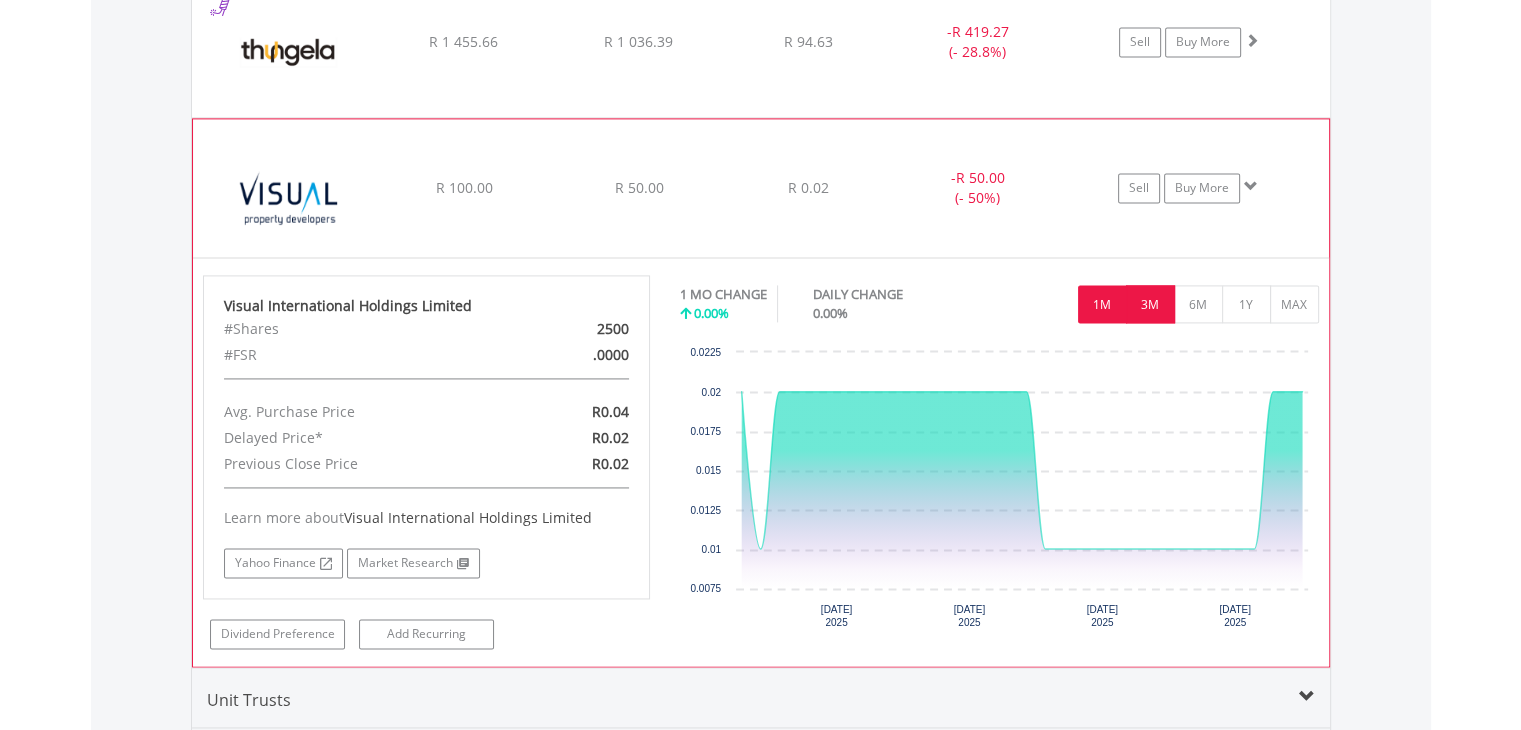 click on "3M" at bounding box center [1150, 304] 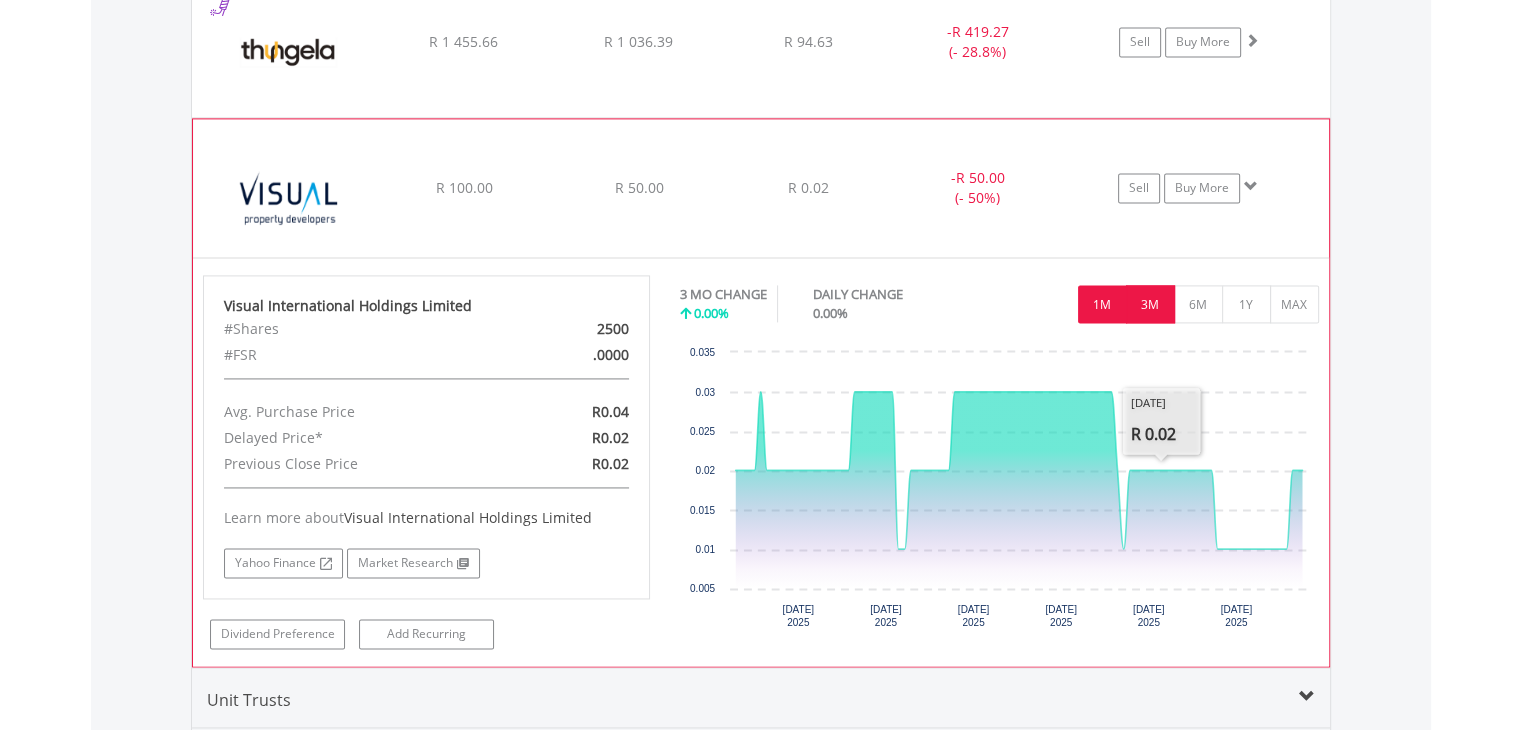 drag, startPoint x: 1111, startPoint y: 294, endPoint x: 1120, endPoint y: 305, distance: 14.21267 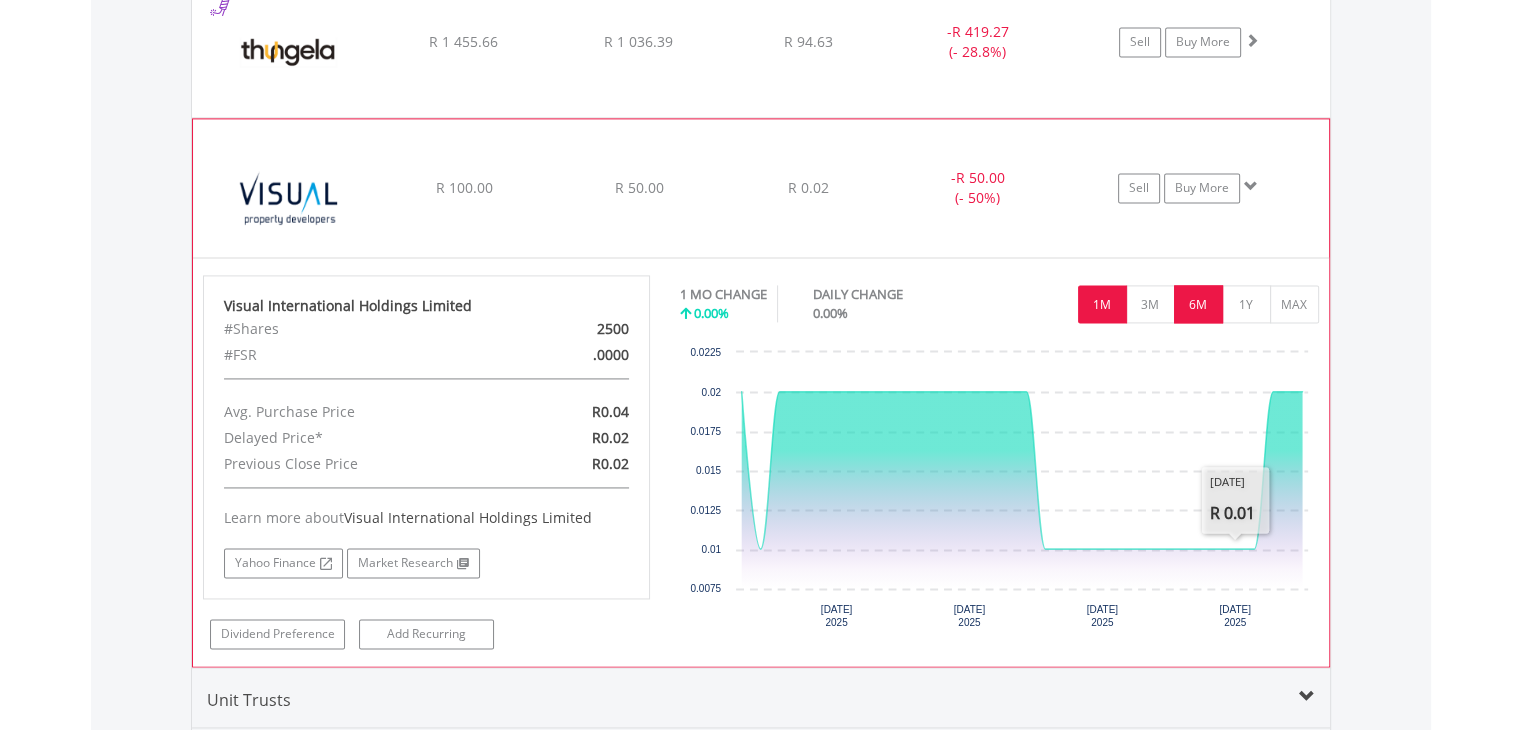 click on "6M" at bounding box center [1198, 304] 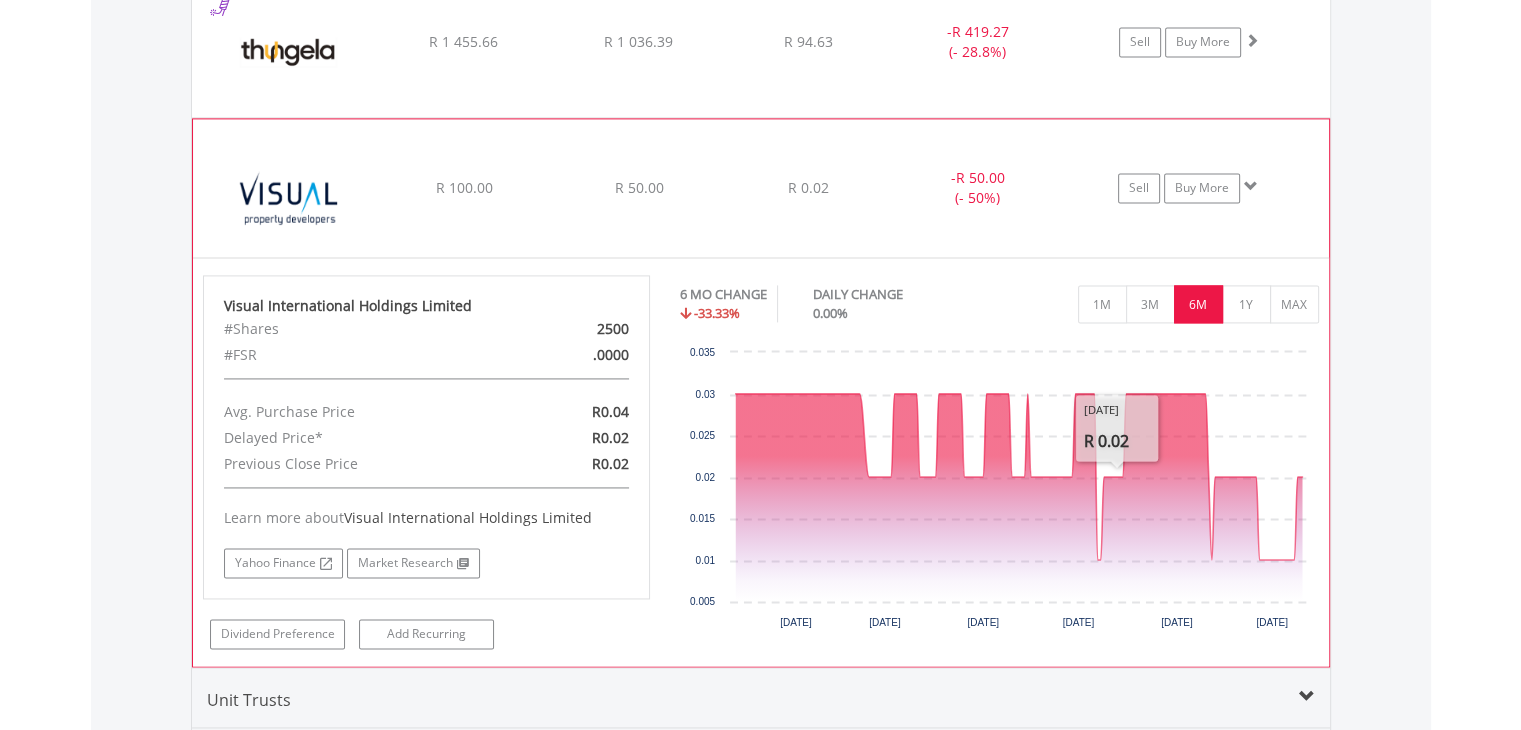 click on "﻿
Visual International Holdings Limited
R 100.00
R 50.00
R 0.02
-  R 50.00 (- 50%)
Sell
Buy More" at bounding box center (761, -1102) 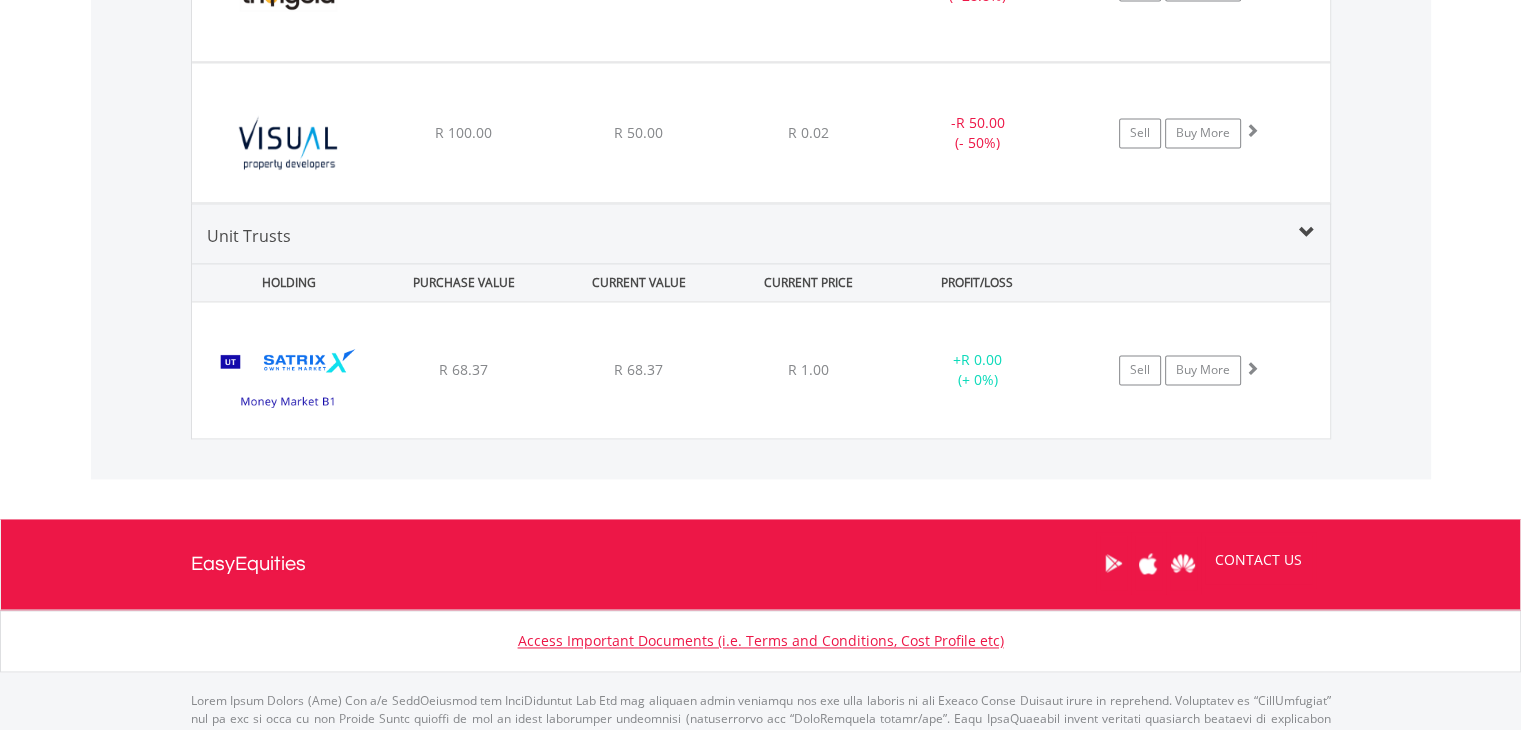 scroll, scrollTop: 2888, scrollLeft: 0, axis: vertical 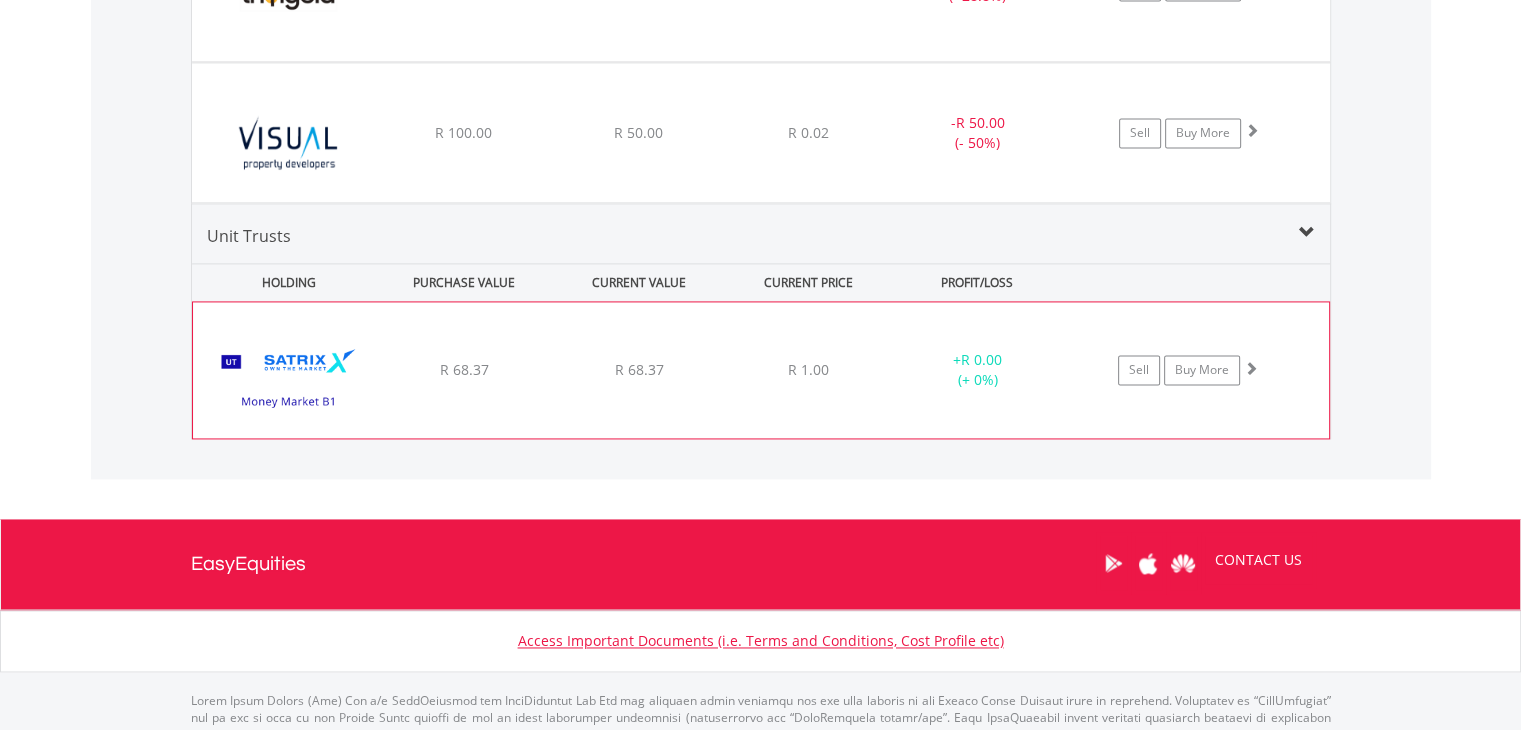 click on "﻿
Satrix Money Market B1
R 68.37
R 68.37
R 1.00
+  R 0.00 (+ 0%)
Sell
Buy More" at bounding box center [761, 370] 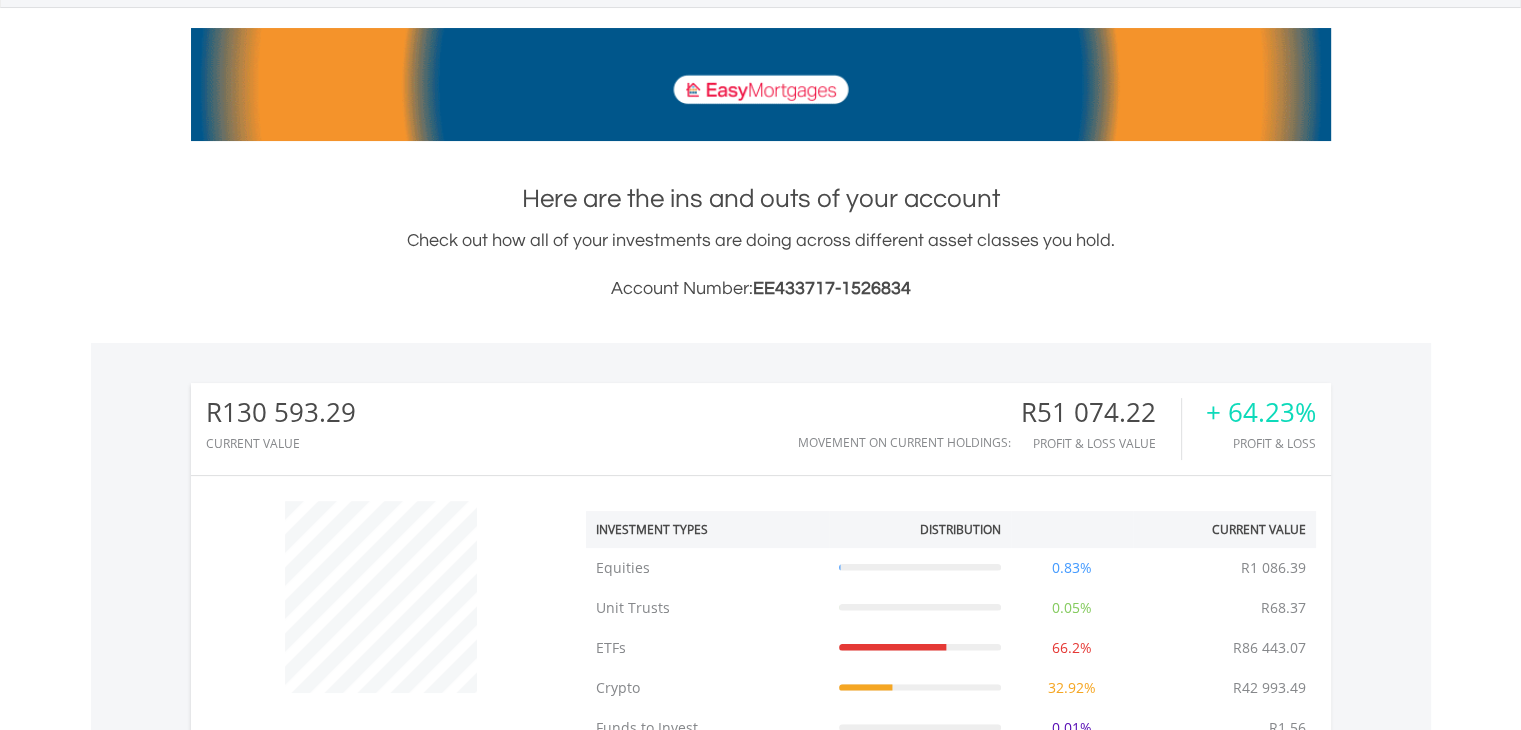 scroll, scrollTop: 0, scrollLeft: 0, axis: both 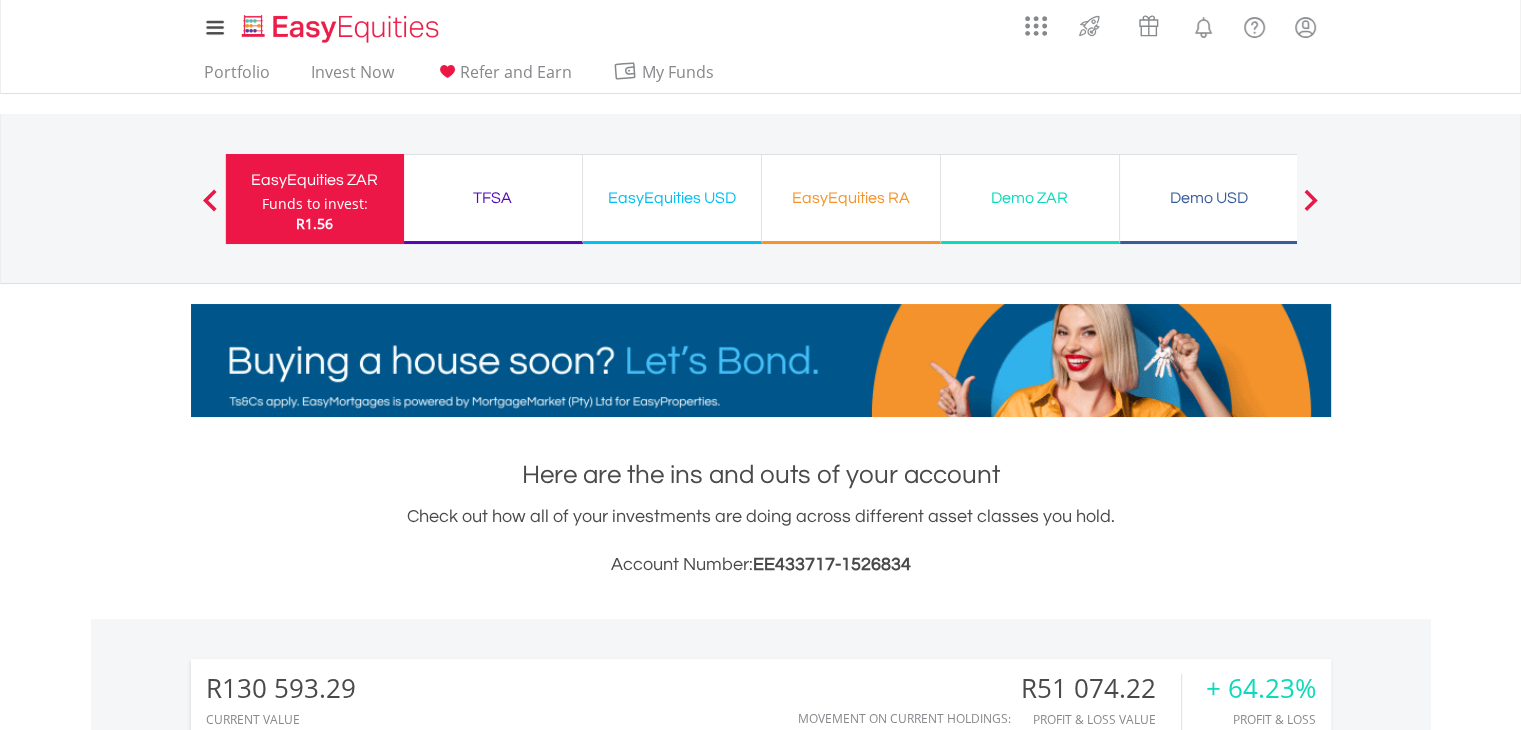 click on "EasyEquities USD
Funds to invest:
R1.56" at bounding box center (672, 199) 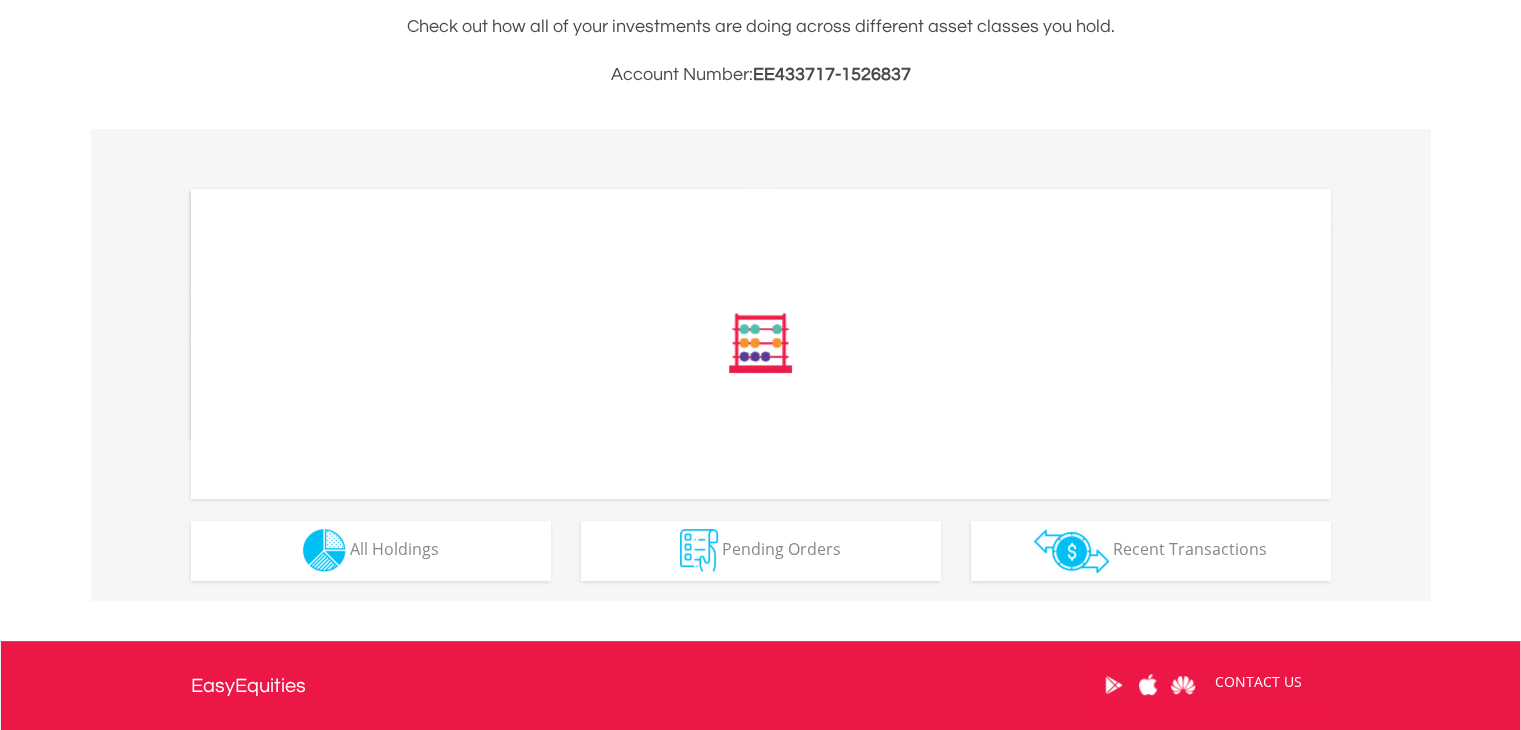 scroll, scrollTop: 492, scrollLeft: 0, axis: vertical 